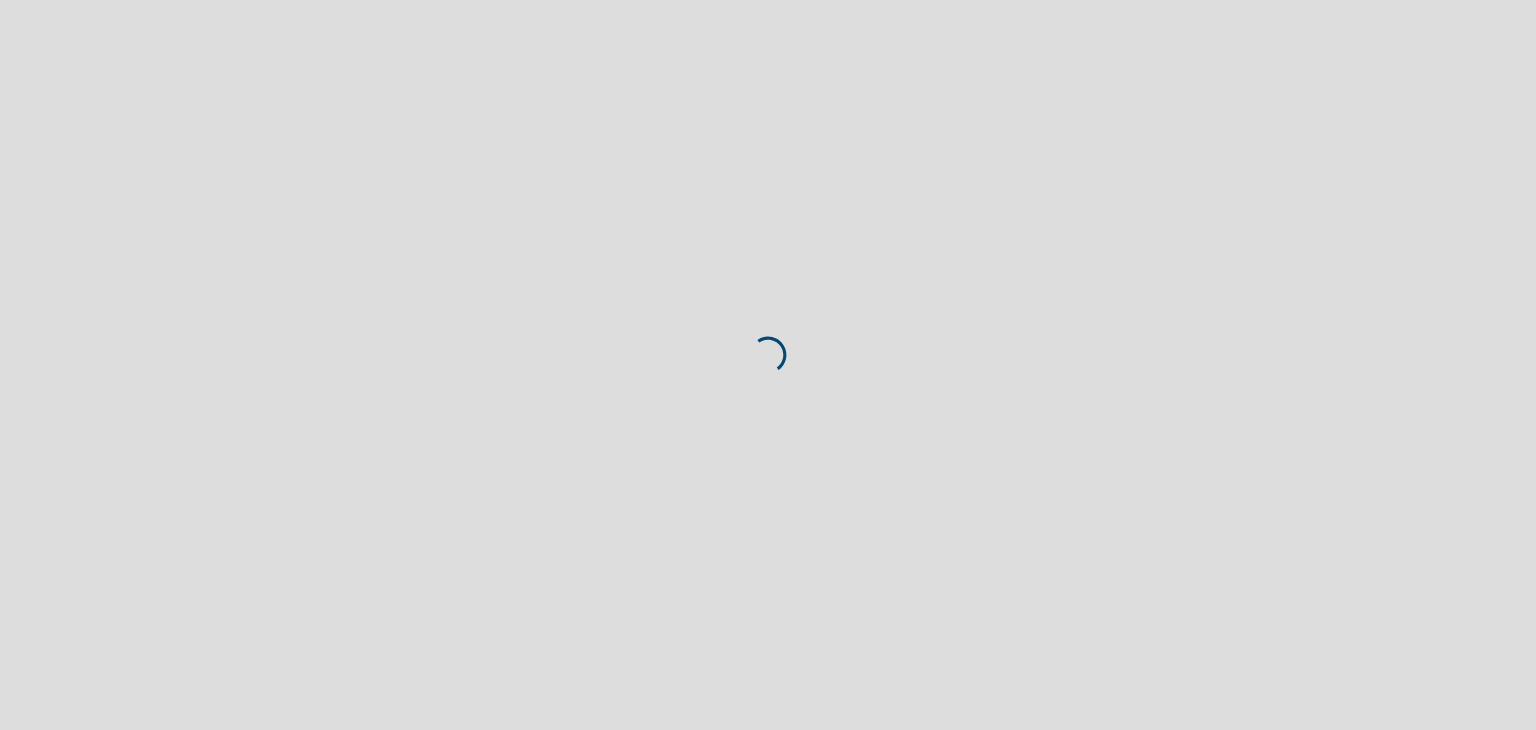 scroll, scrollTop: 0, scrollLeft: 0, axis: both 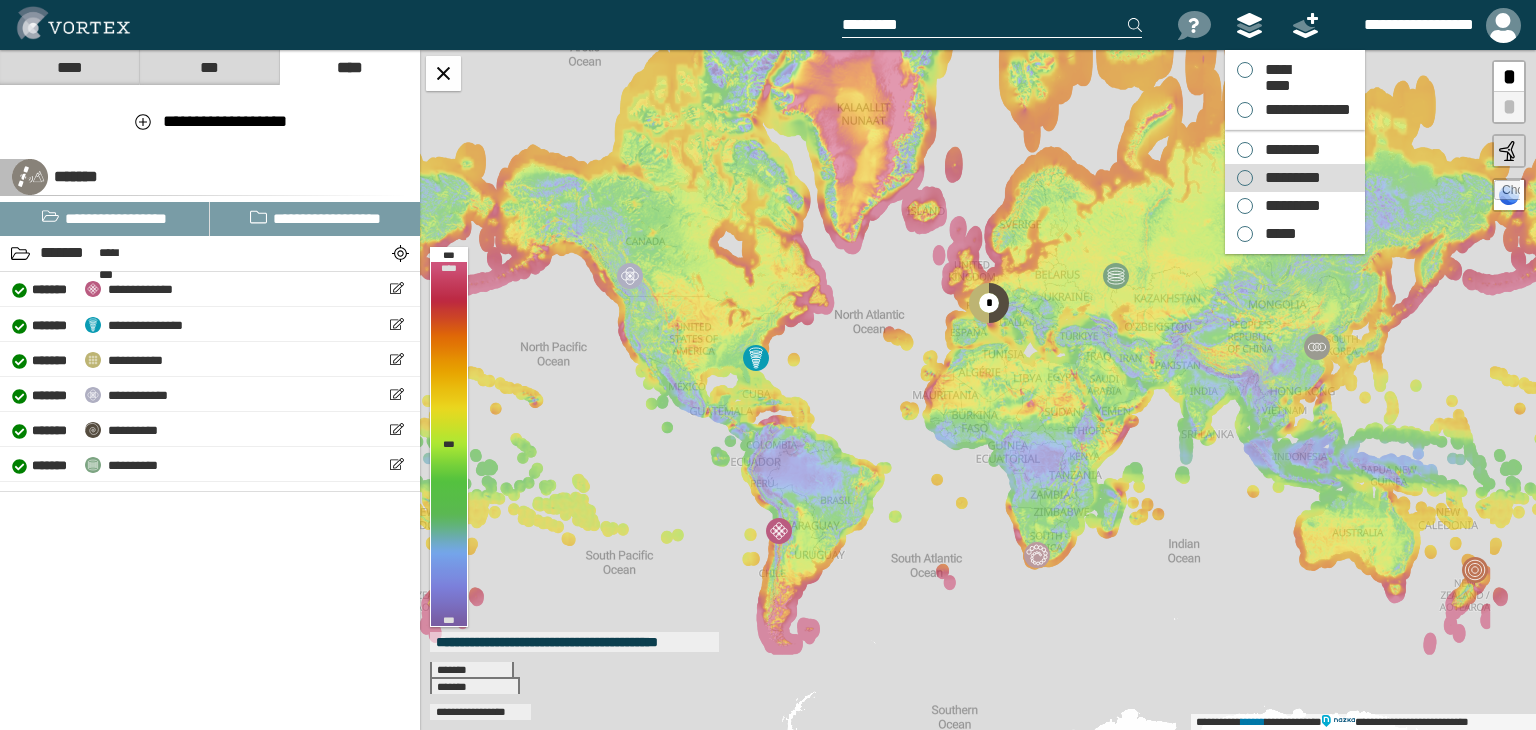 click on "*********" at bounding box center [1288, 178] 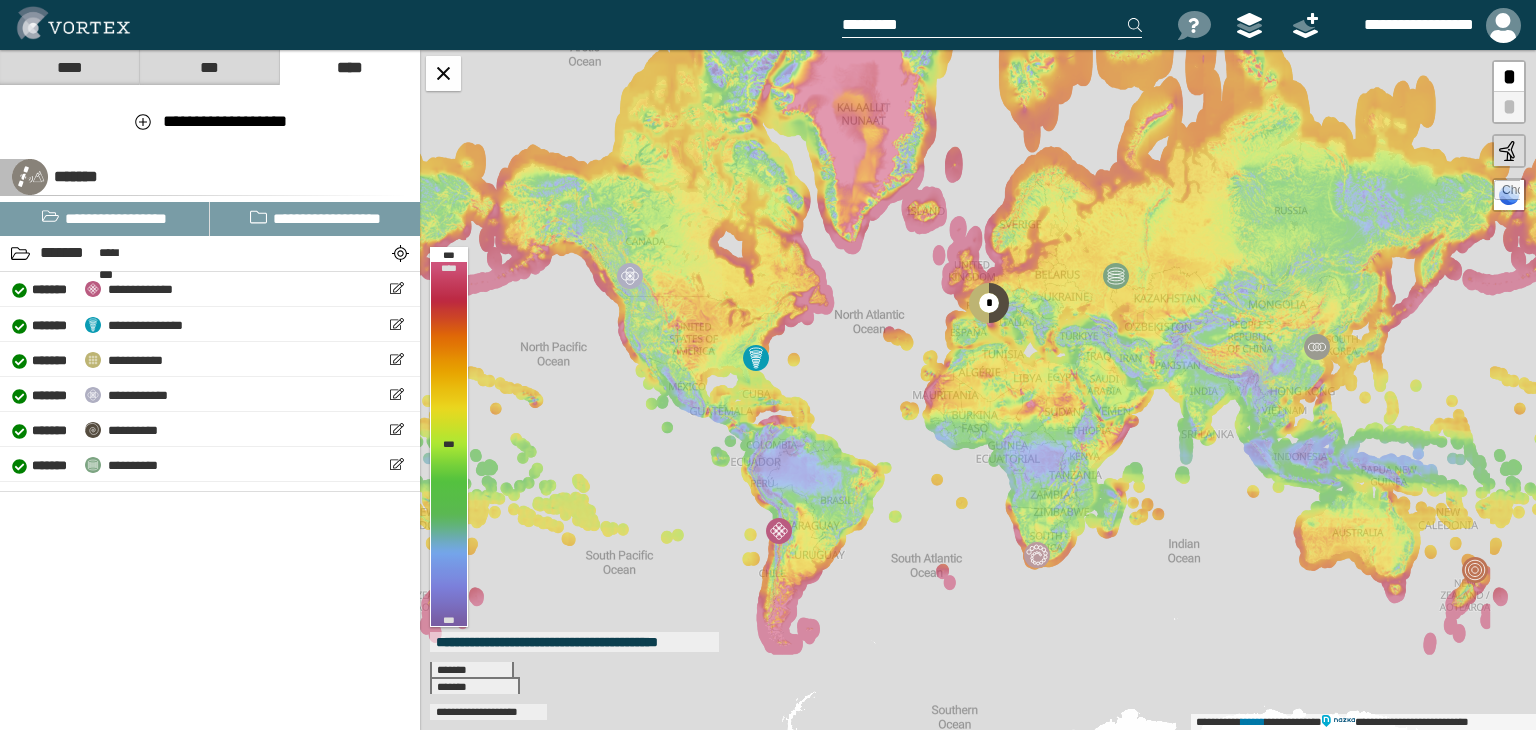 drag, startPoint x: 928, startPoint y: 289, endPoint x: 1027, endPoint y: 208, distance: 127.91403 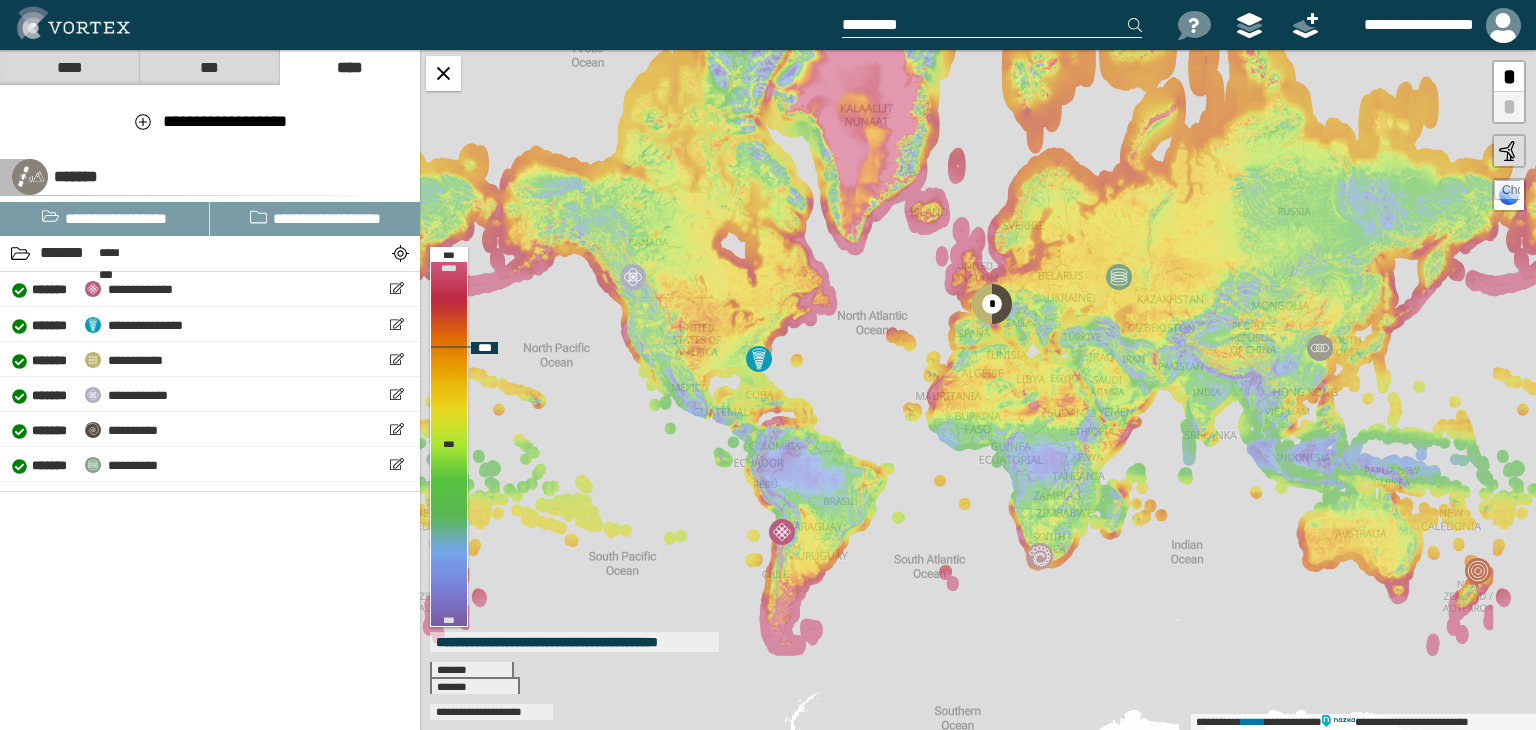 click at bounding box center (1507, 193) 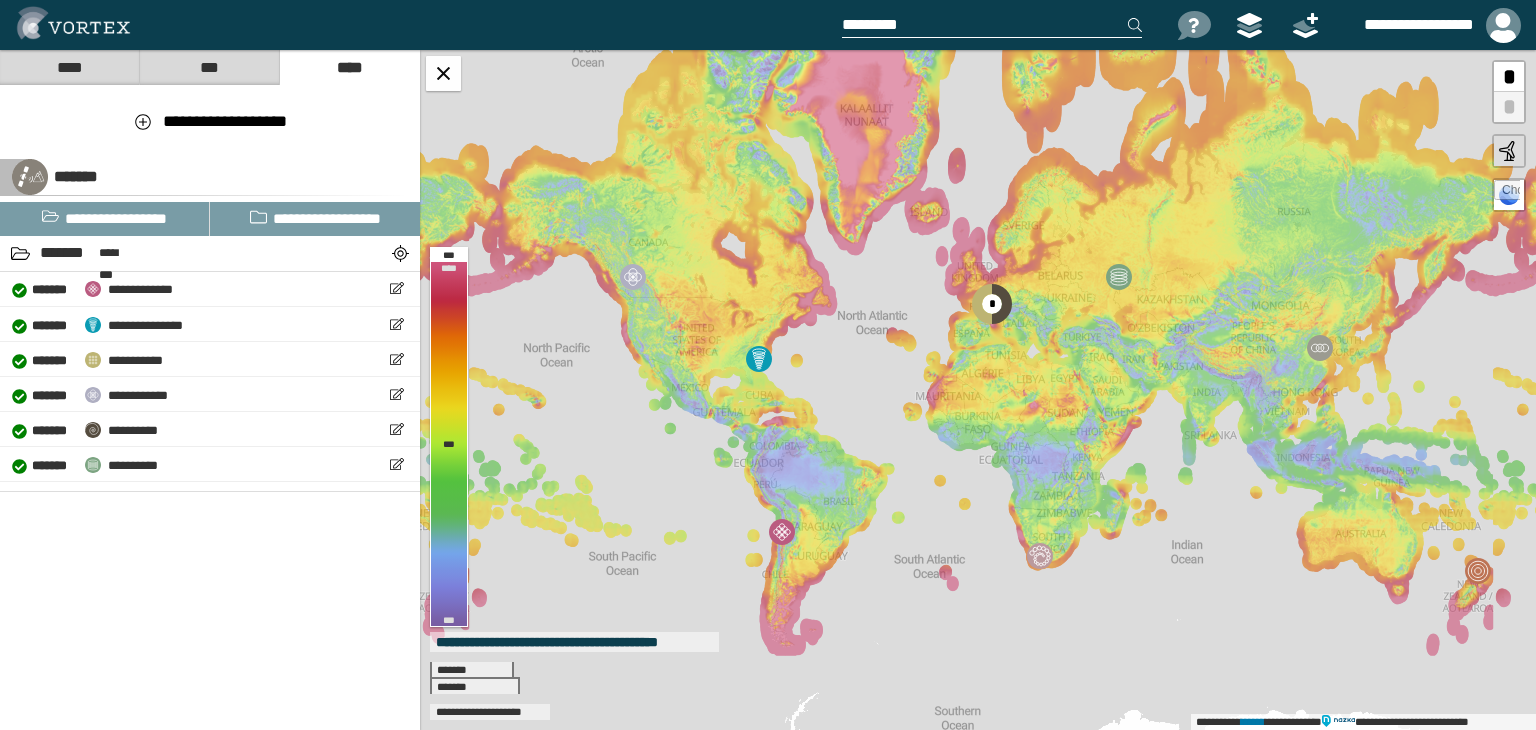 click on "**********" at bounding box center [978, 390] 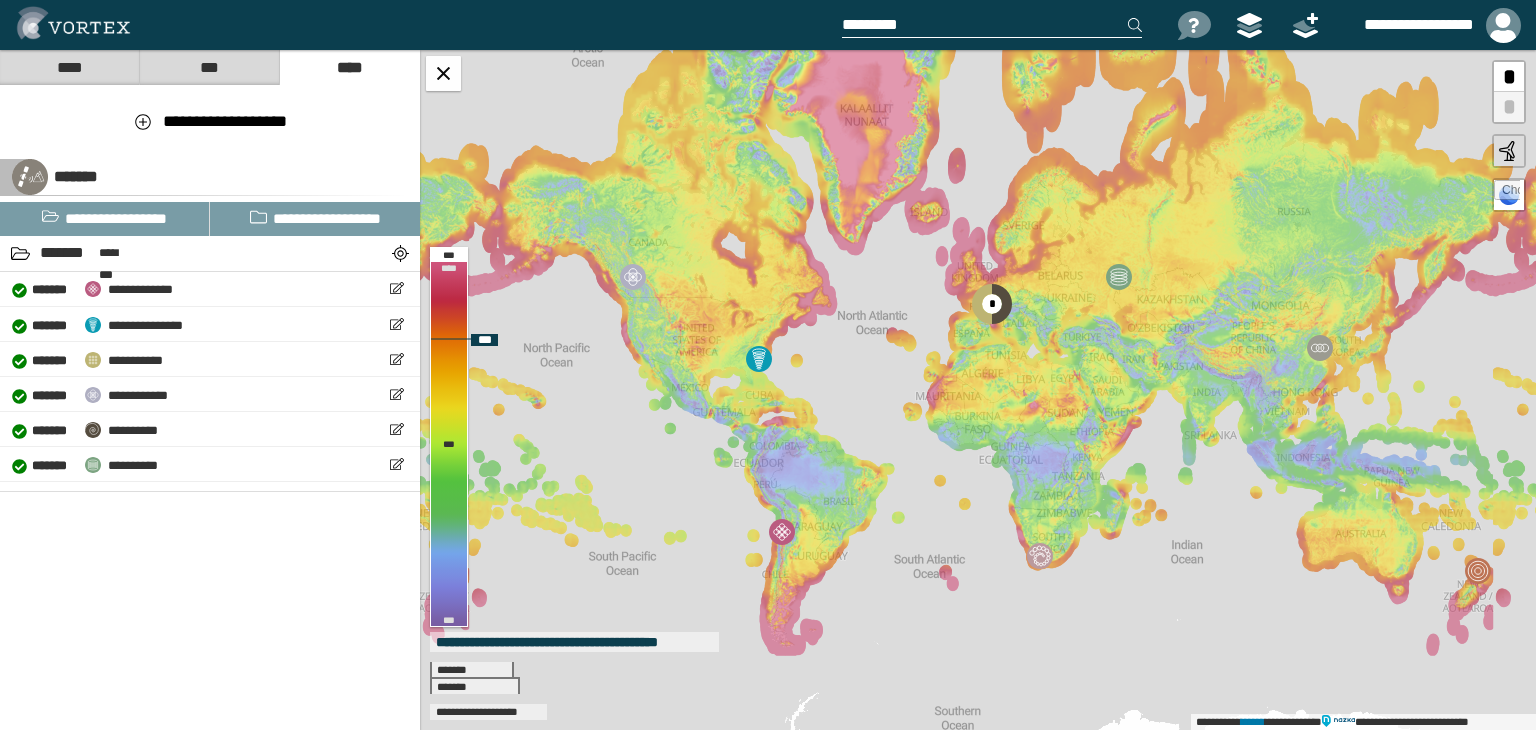 click at bounding box center (1509, 195) 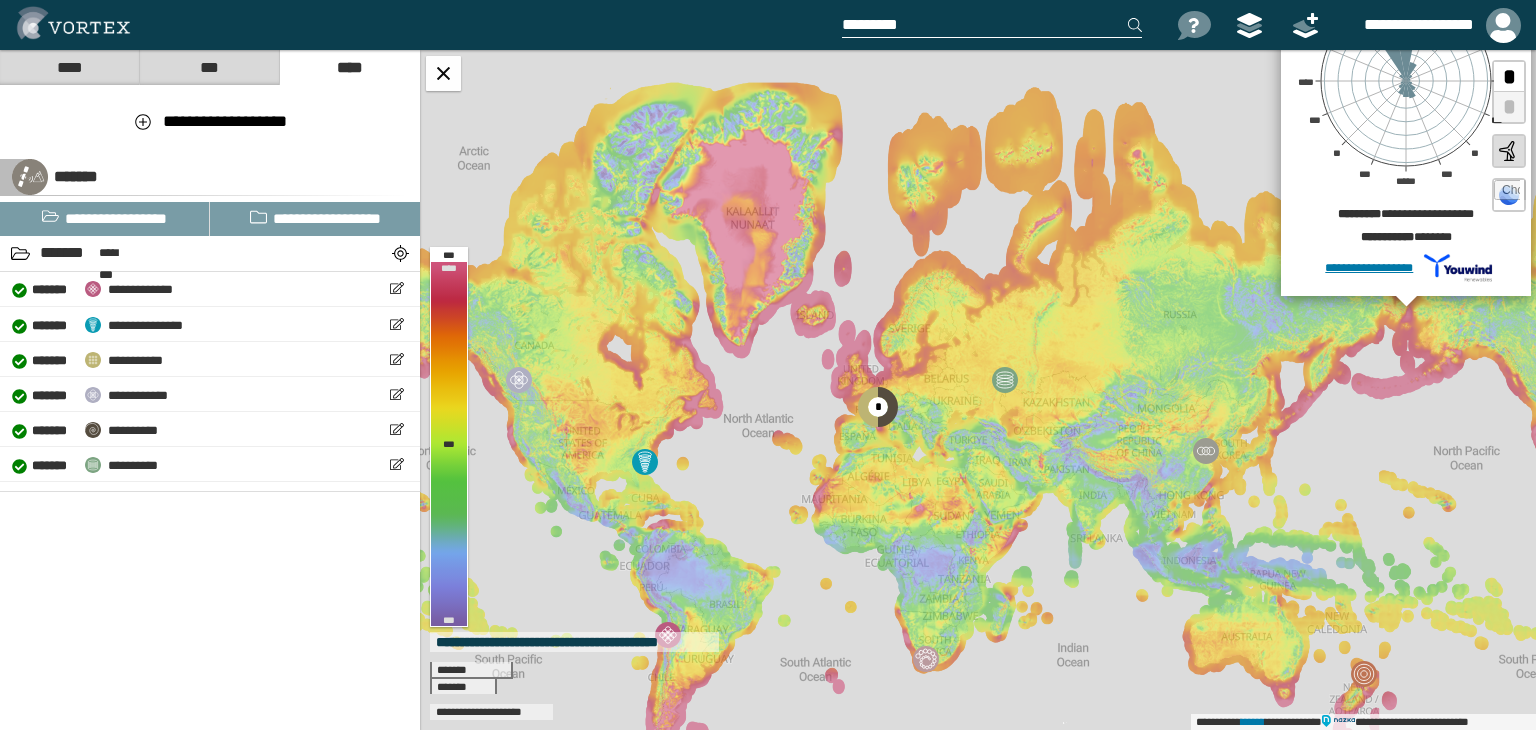 click at bounding box center (1507, 193) 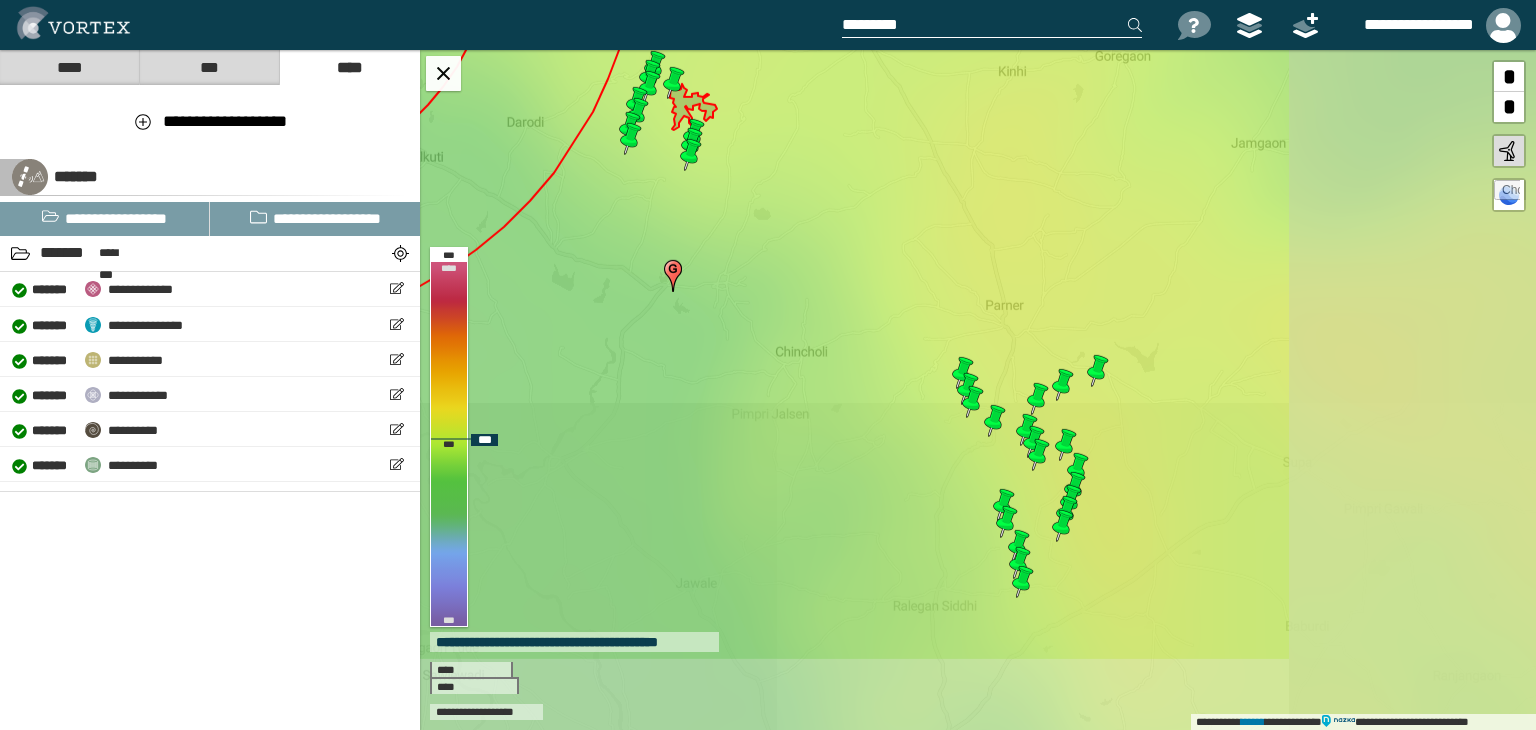 drag, startPoint x: 1180, startPoint y: 269, endPoint x: 708, endPoint y: 57, distance: 517.4244 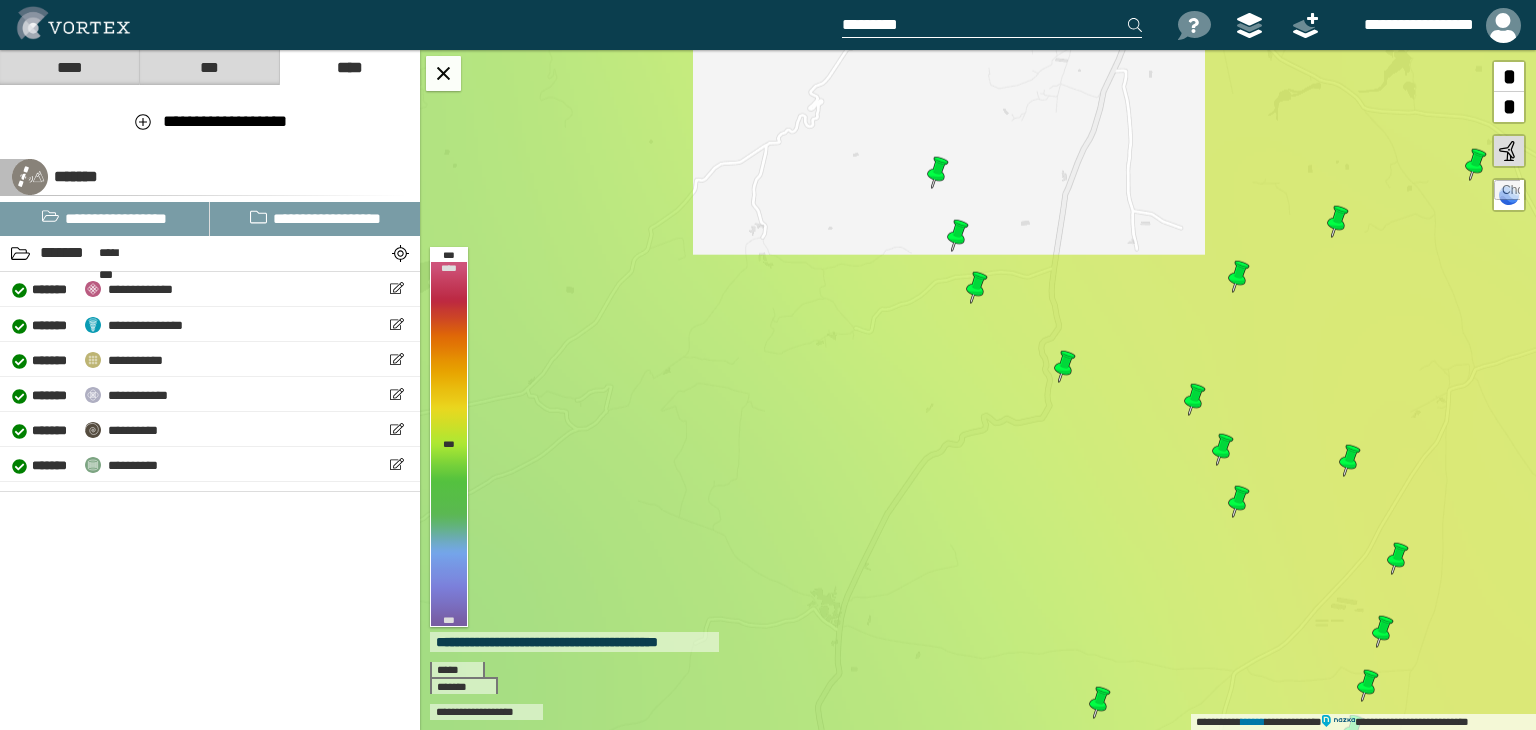 drag, startPoint x: 1038, startPoint y: 455, endPoint x: 988, endPoint y: 133, distance: 325.85886 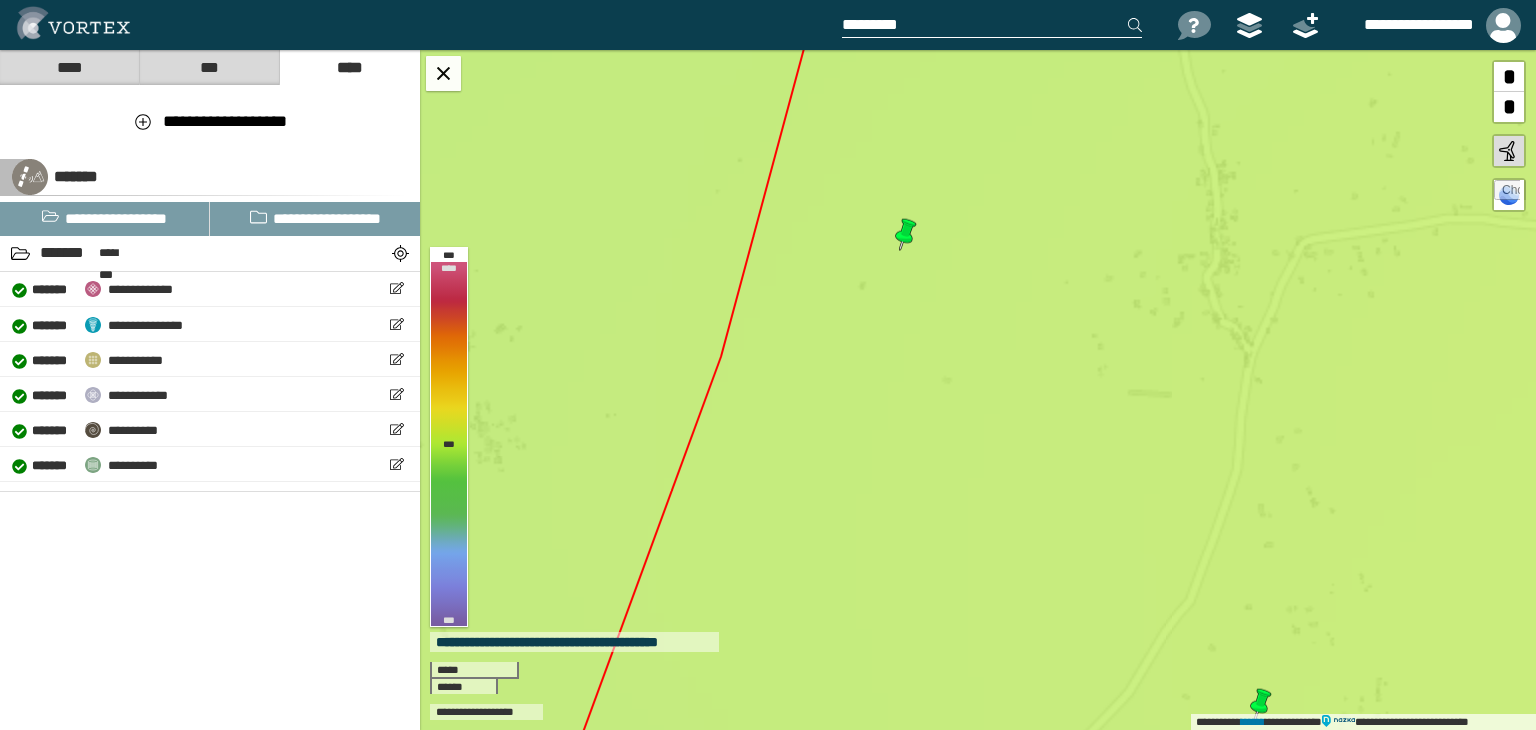 drag, startPoint x: 884, startPoint y: 183, endPoint x: 836, endPoint y: 284, distance: 111.82576 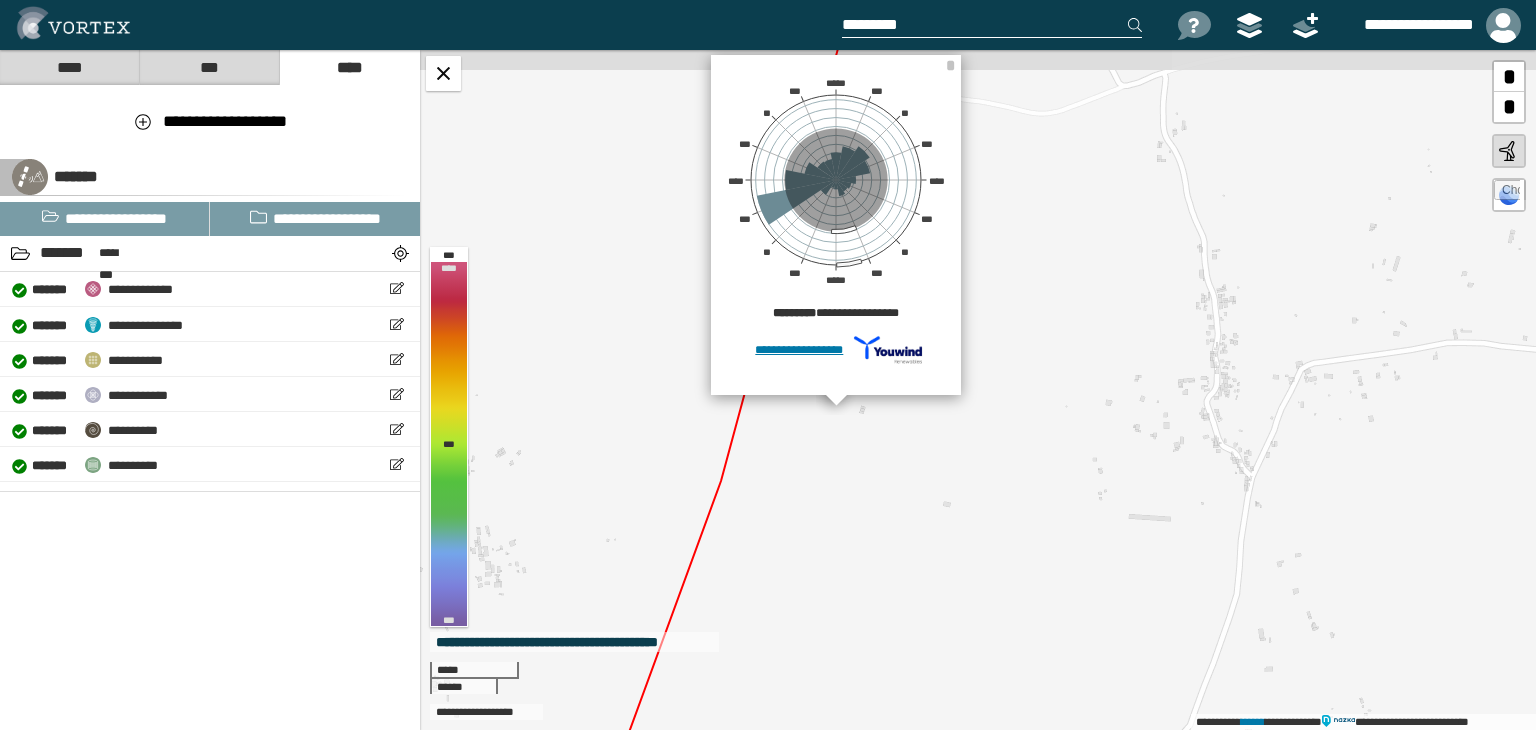 drag, startPoint x: 844, startPoint y: 231, endPoint x: 803, endPoint y: 371, distance: 145.88008 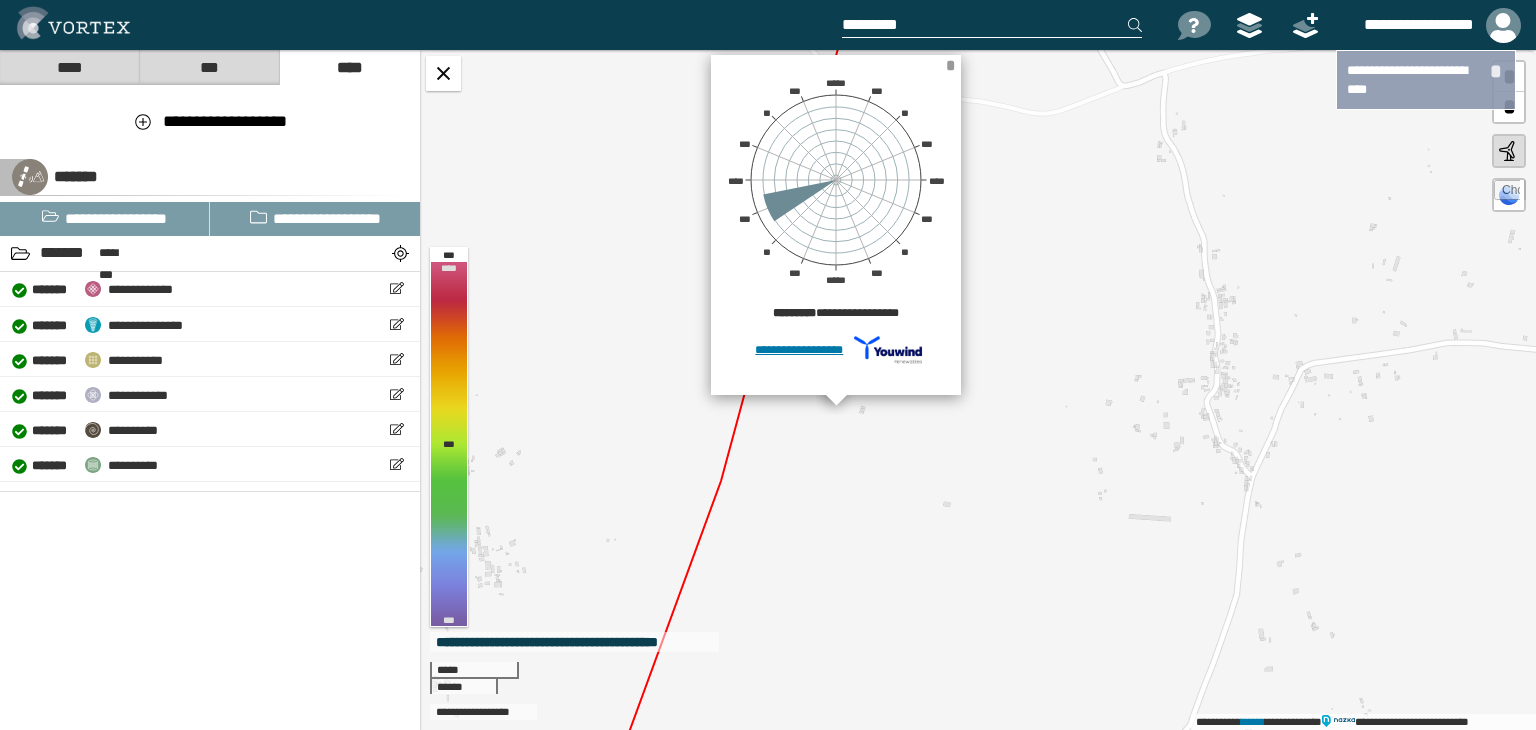 click on "*" at bounding box center (950, 65) 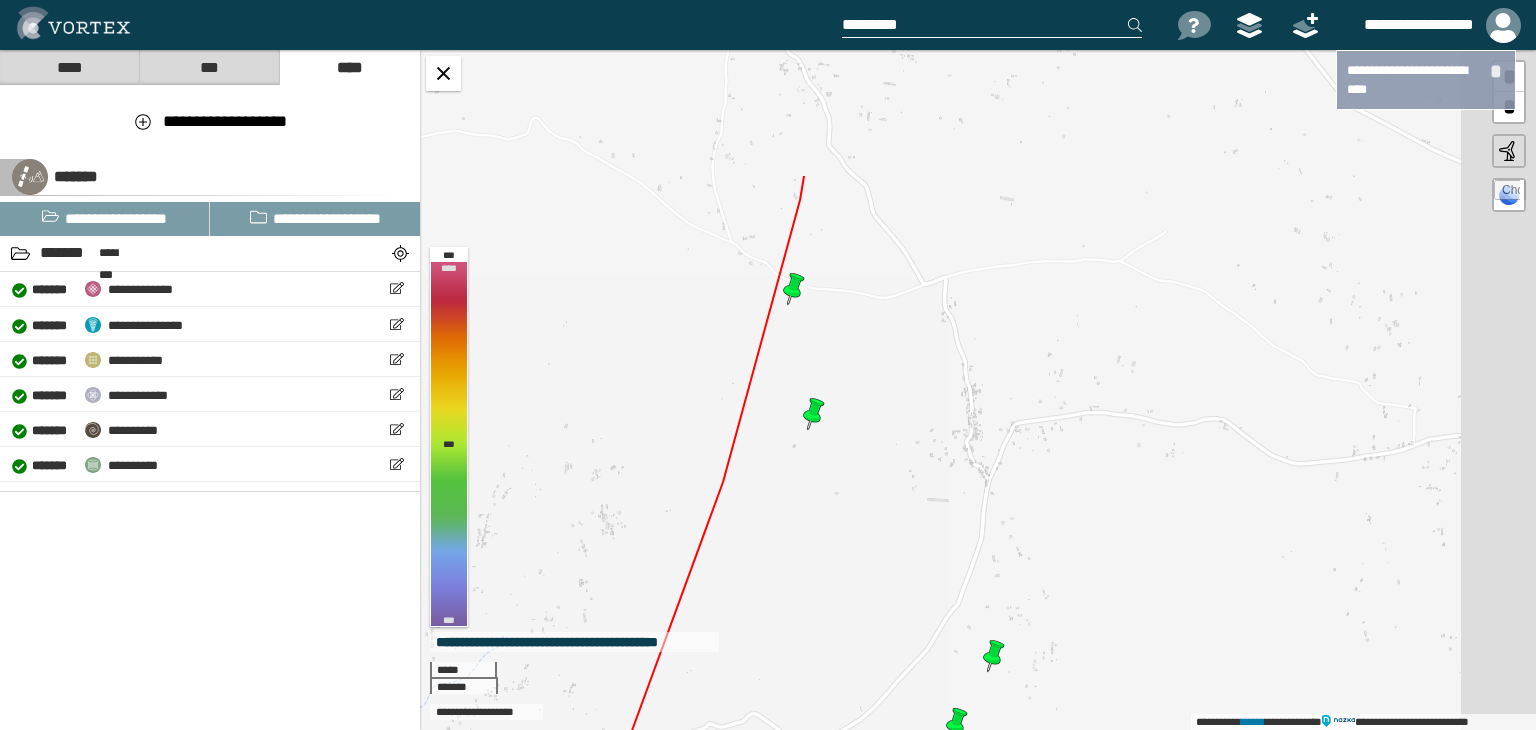 drag, startPoint x: 940, startPoint y: 118, endPoint x: 837, endPoint y: 290, distance: 200.48192 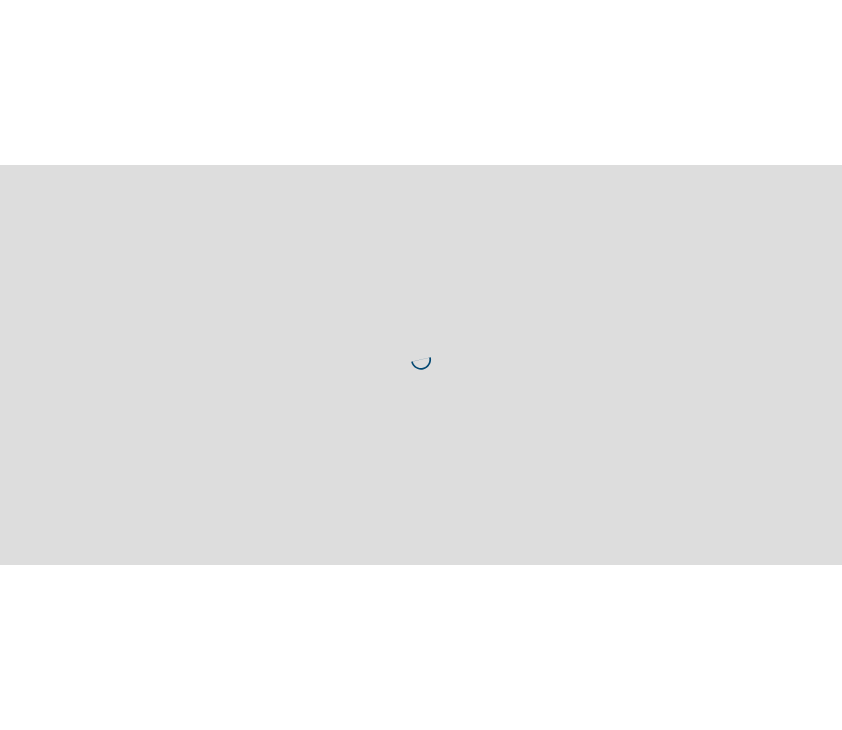 scroll, scrollTop: 0, scrollLeft: 0, axis: both 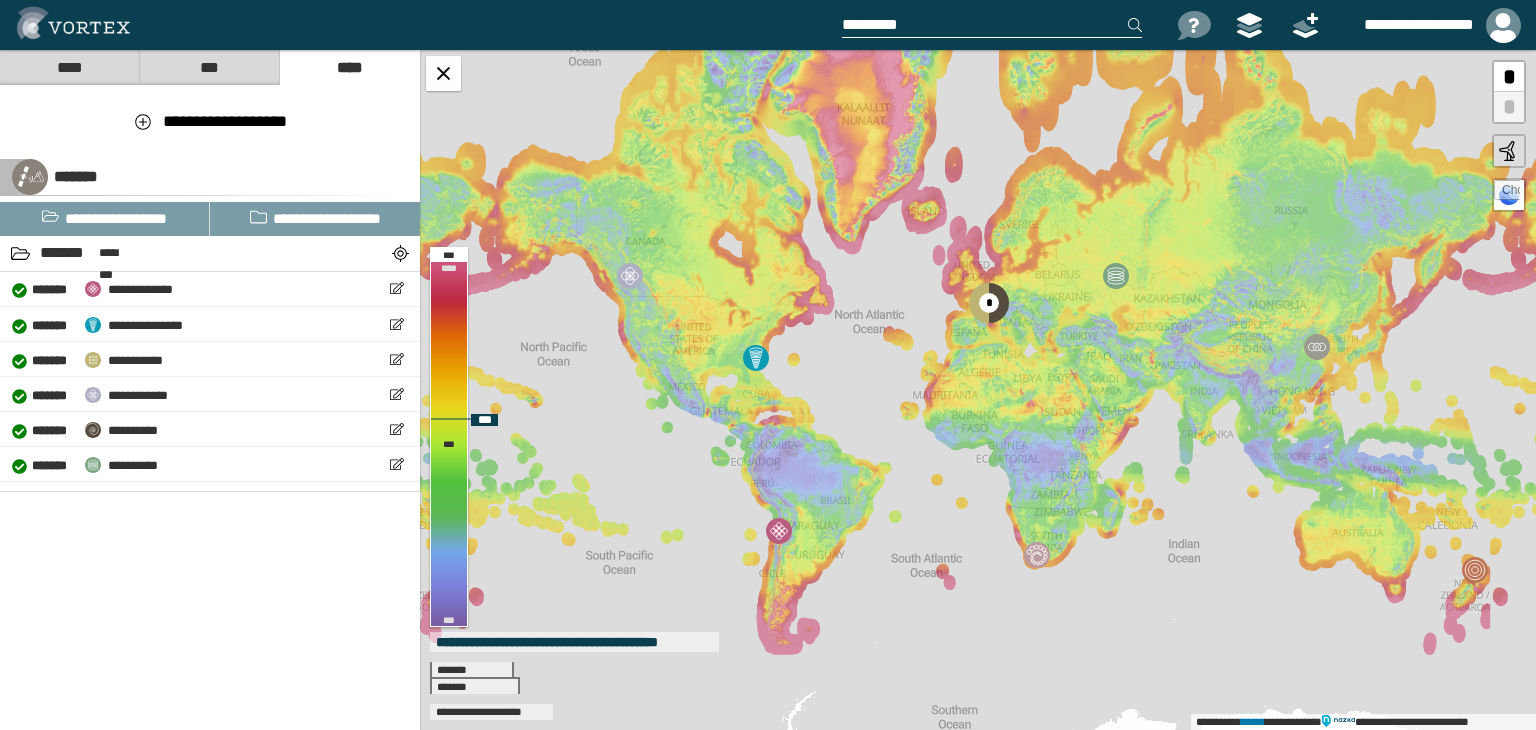 click at bounding box center (1507, 193) 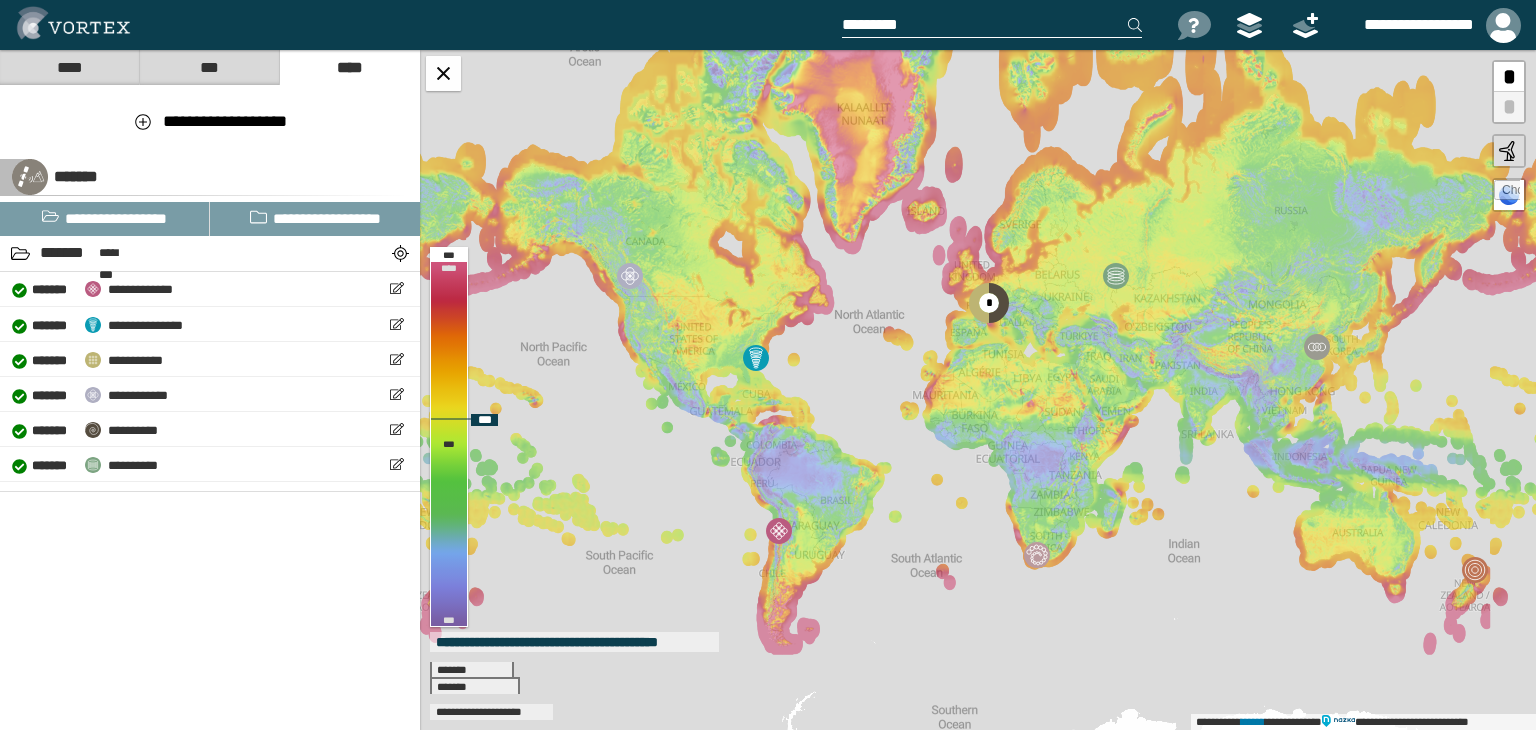 type on "**********" 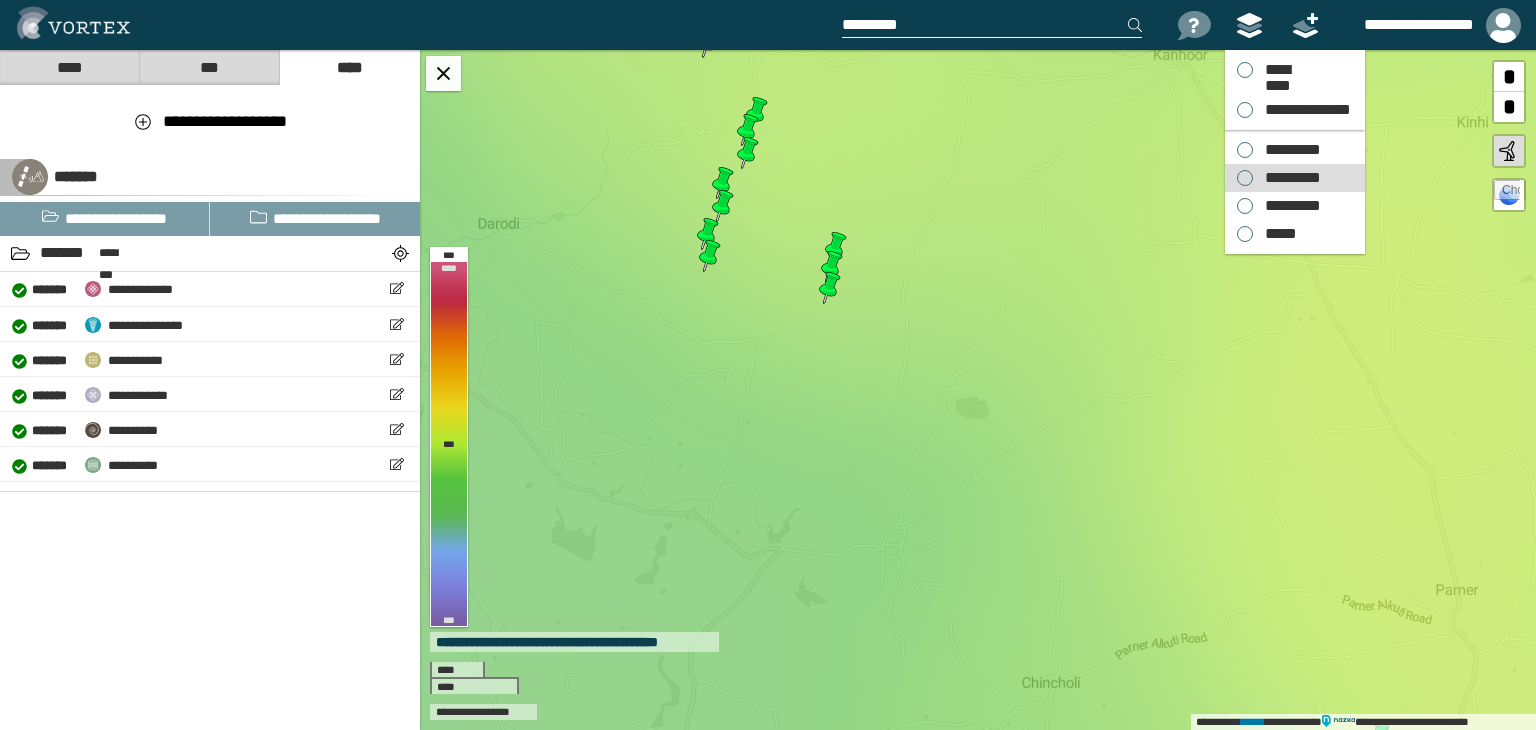 click on "*********" at bounding box center (1288, 178) 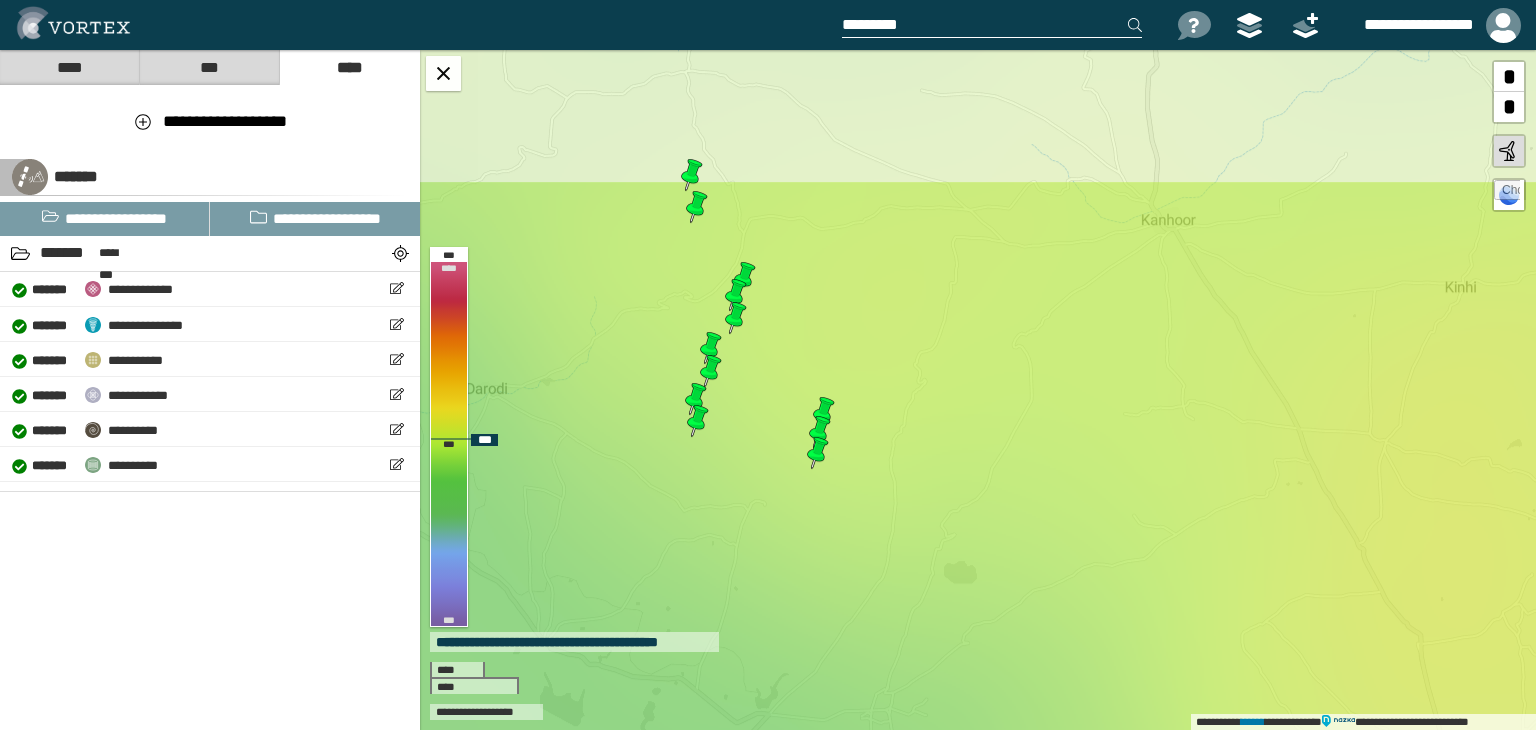 drag, startPoint x: 956, startPoint y: 172, endPoint x: 945, endPoint y: 333, distance: 161.37534 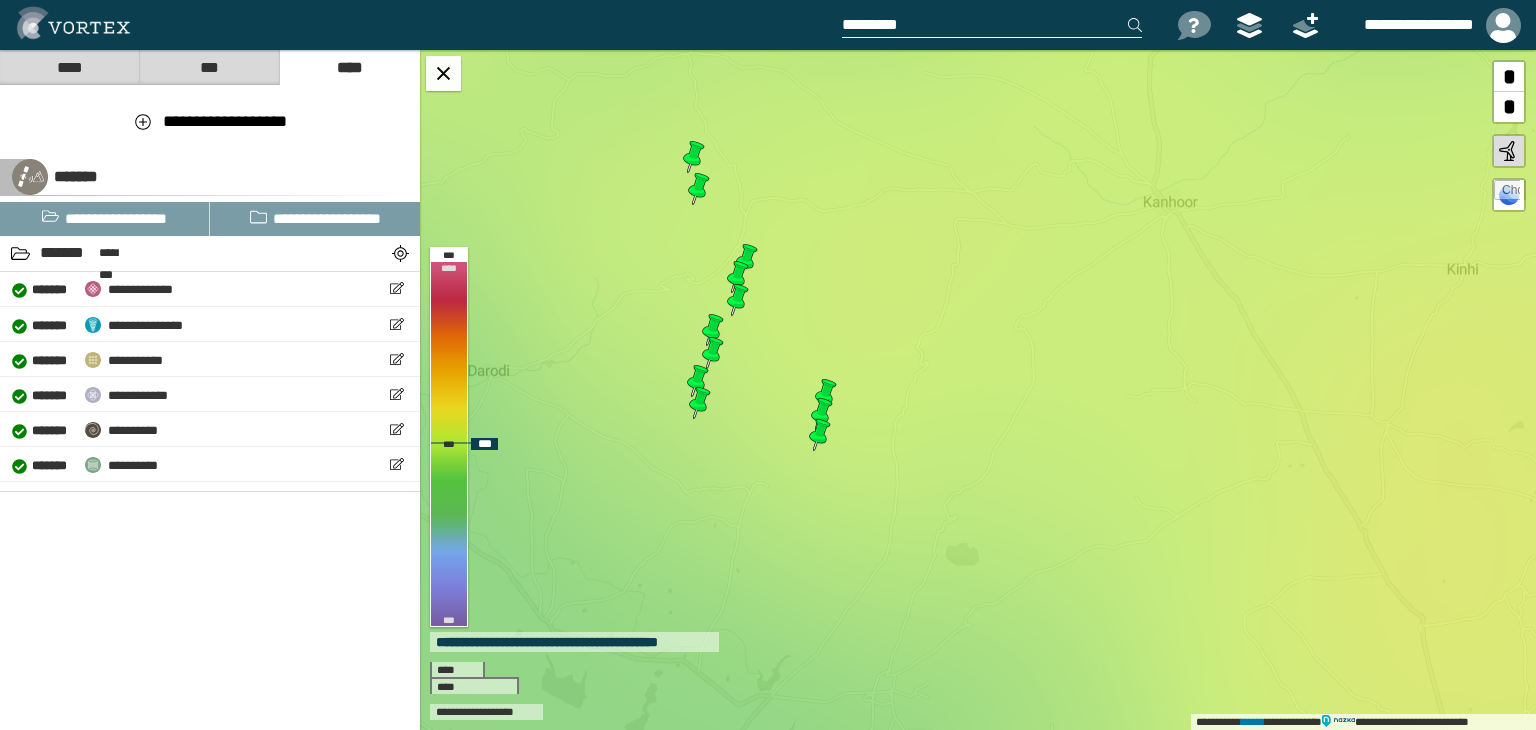 drag, startPoint x: 964, startPoint y: 381, endPoint x: 641, endPoint y: -13, distance: 509.47522 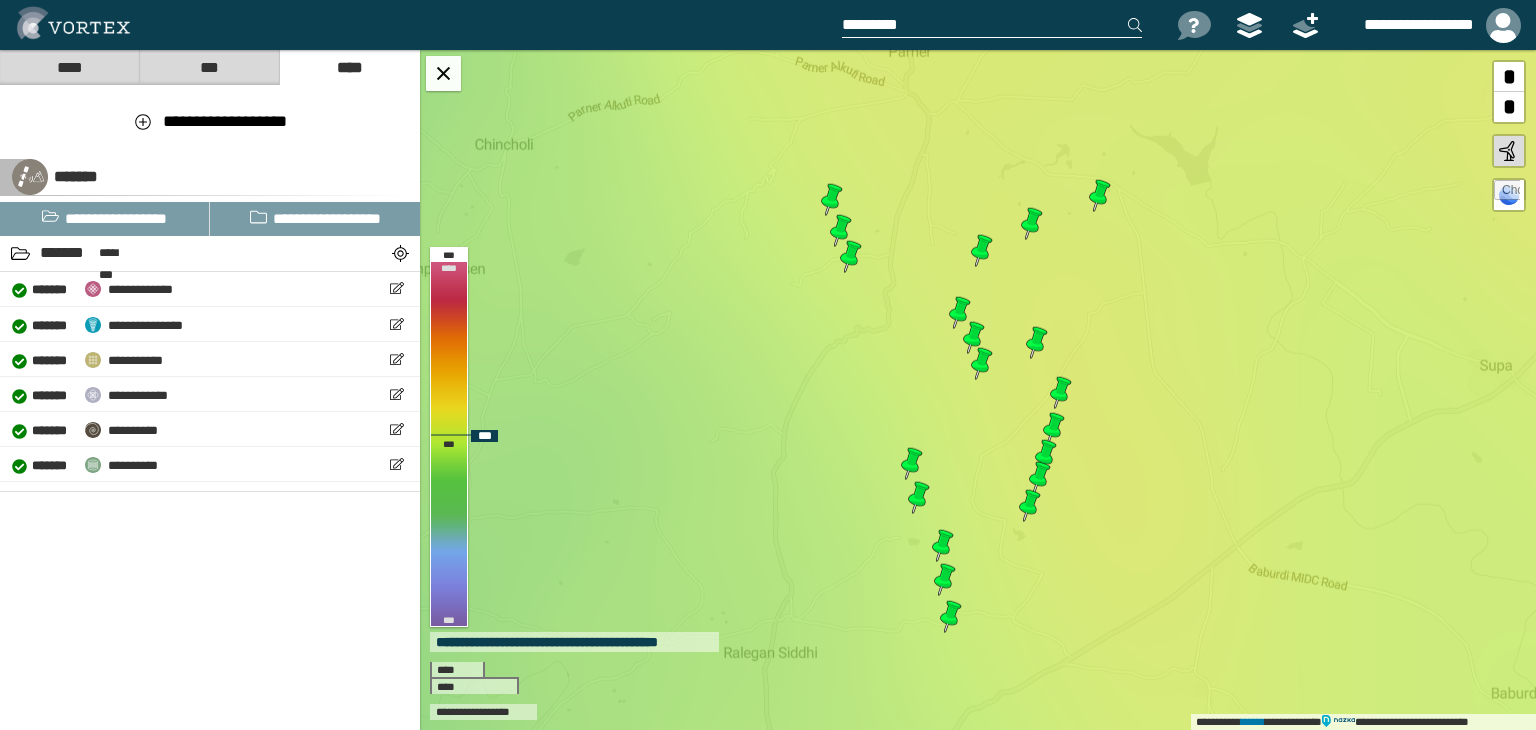 drag, startPoint x: 914, startPoint y: 461, endPoint x: 881, endPoint y: 283, distance: 181.03314 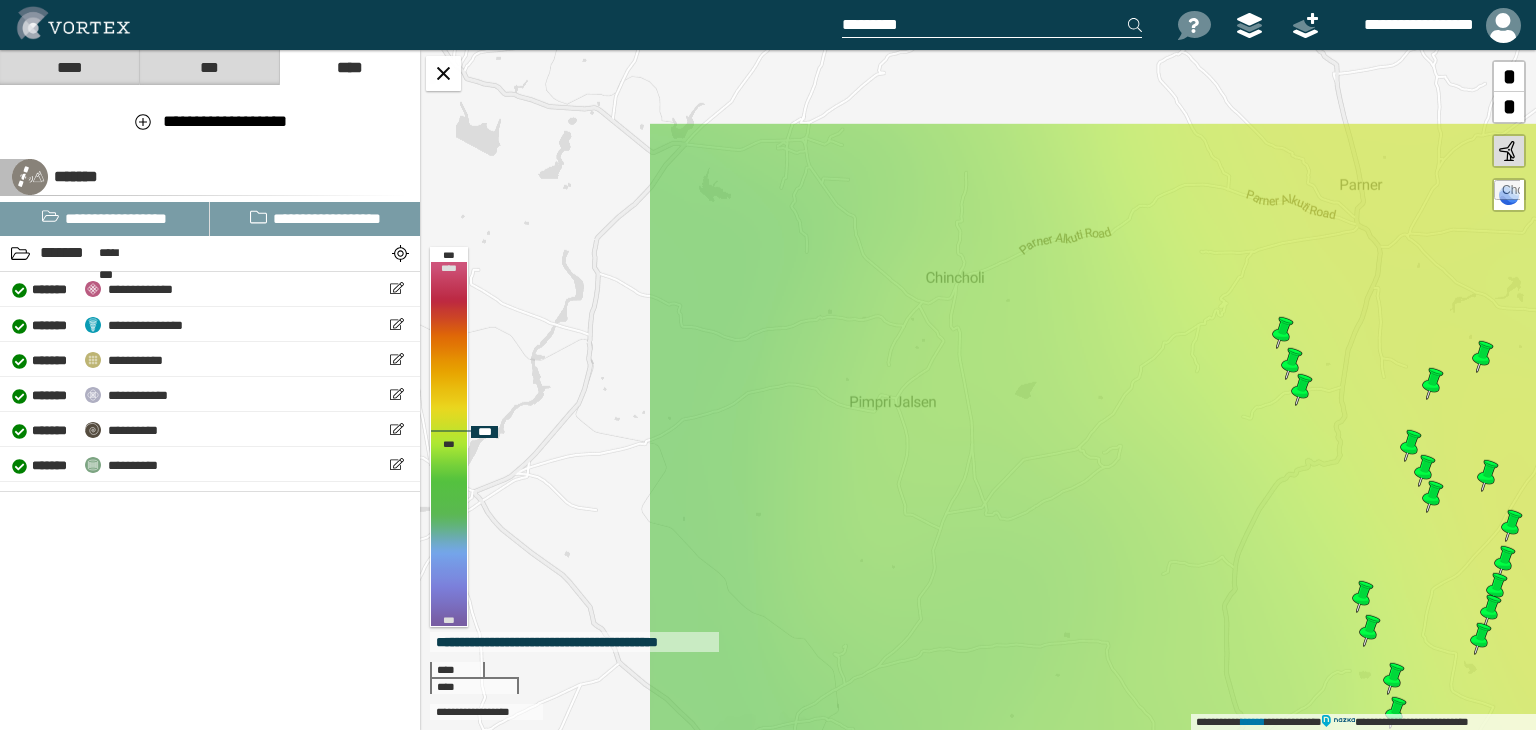 drag, startPoint x: 940, startPoint y: 345, endPoint x: 1392, endPoint y: 478, distance: 471.16135 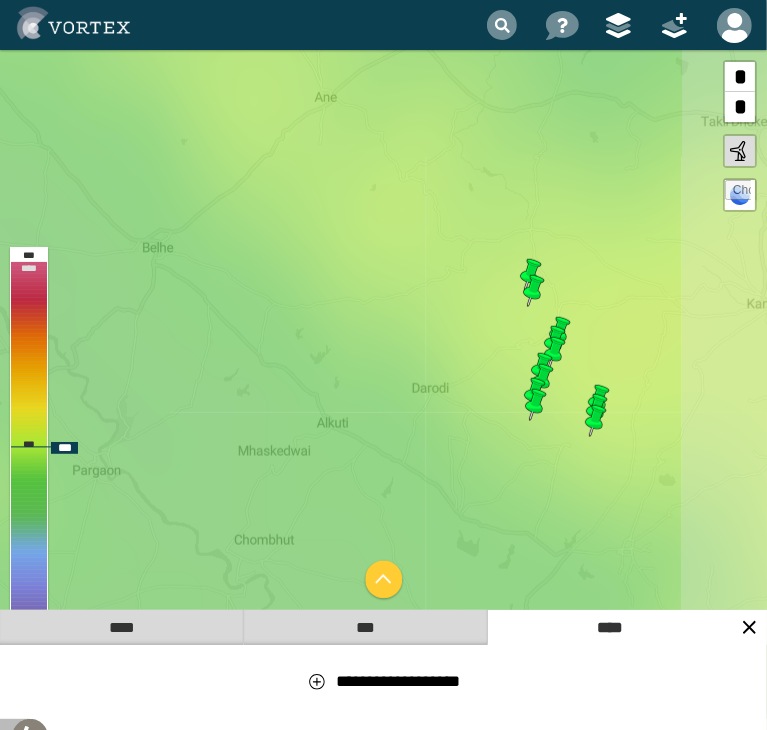 drag, startPoint x: 648, startPoint y: 257, endPoint x: 547, endPoint y: 289, distance: 105.9481 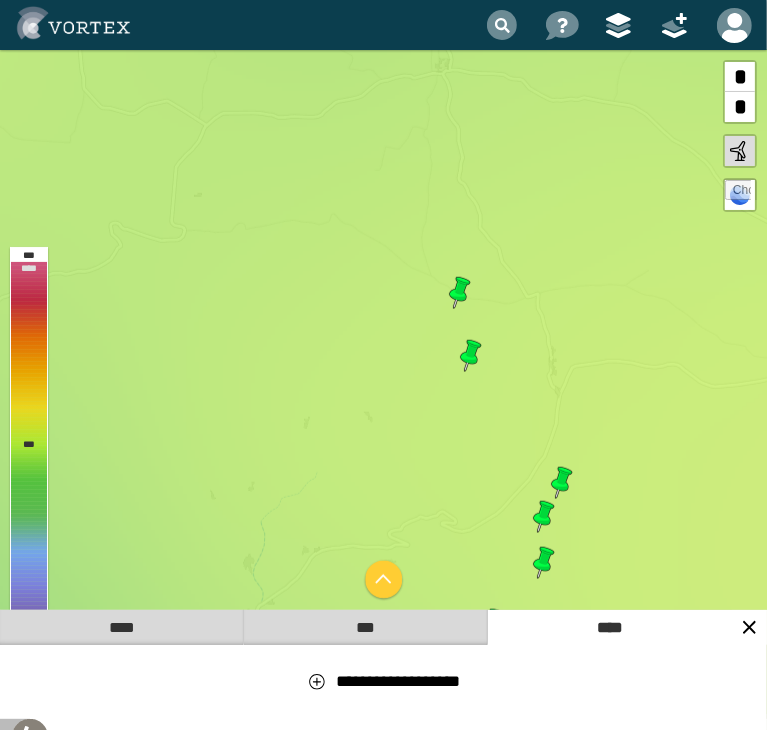click at bounding box center [460, 293] 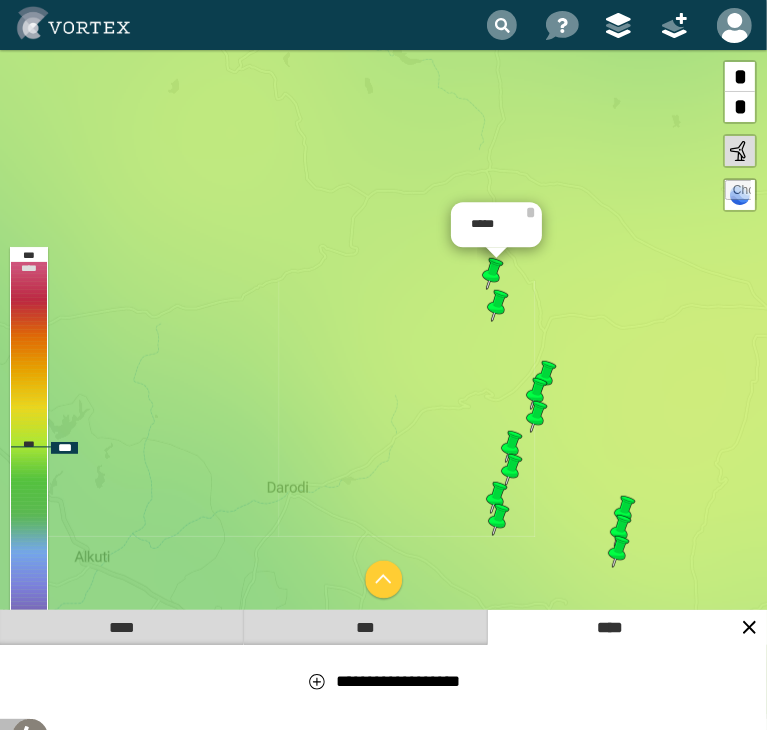 drag, startPoint x: 535, startPoint y: 214, endPoint x: 520, endPoint y: 243, distance: 32.649654 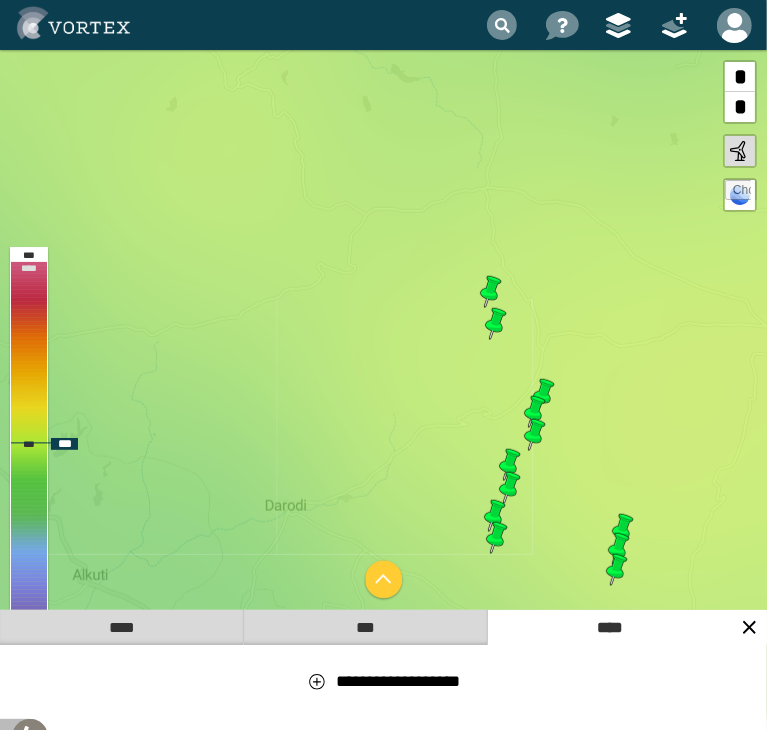 drag, startPoint x: 530, startPoint y: 397, endPoint x: 528, endPoint y: 415, distance: 18.110771 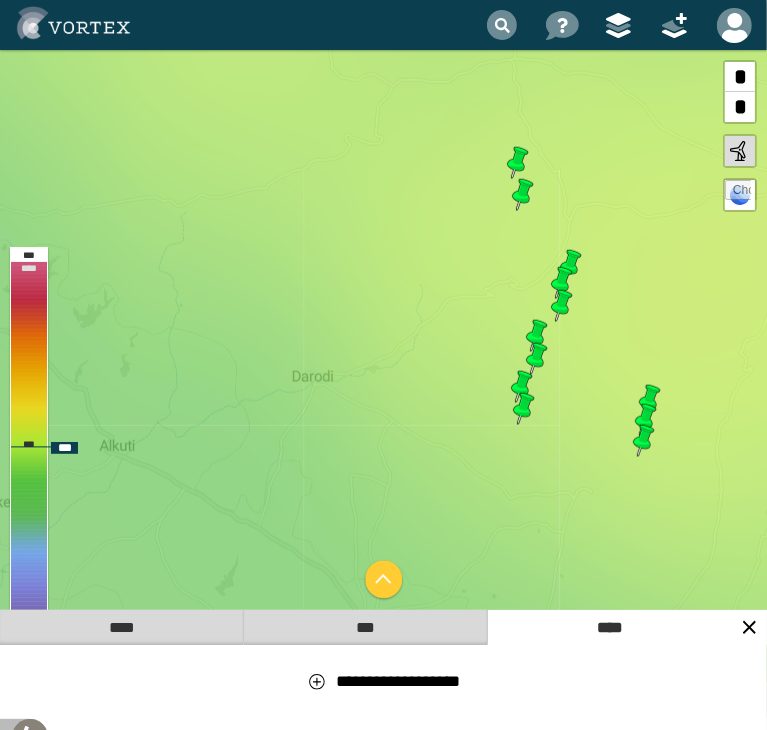 drag, startPoint x: 490, startPoint y: 423, endPoint x: 506, endPoint y: 317, distance: 107.200745 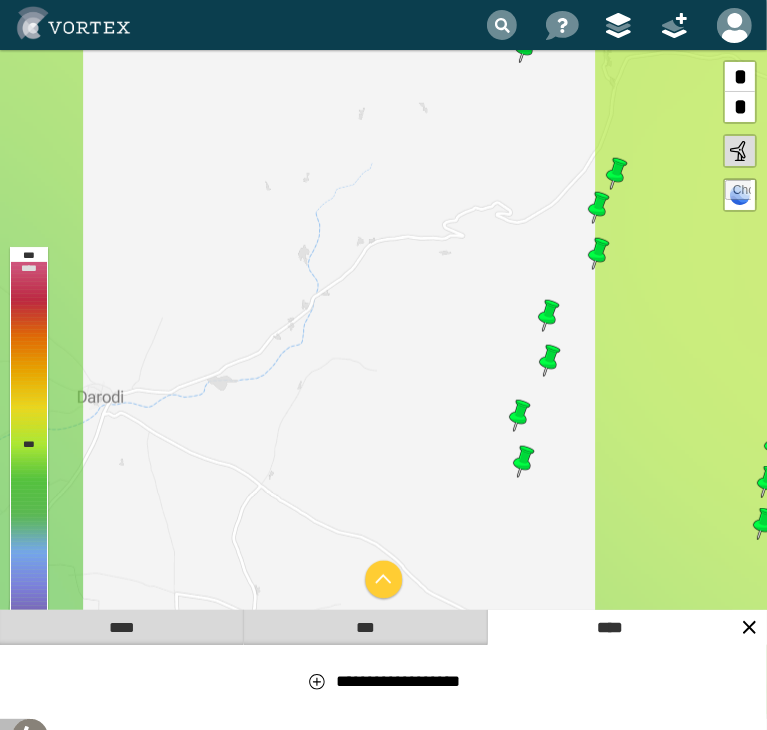 click at bounding box center [549, 316] 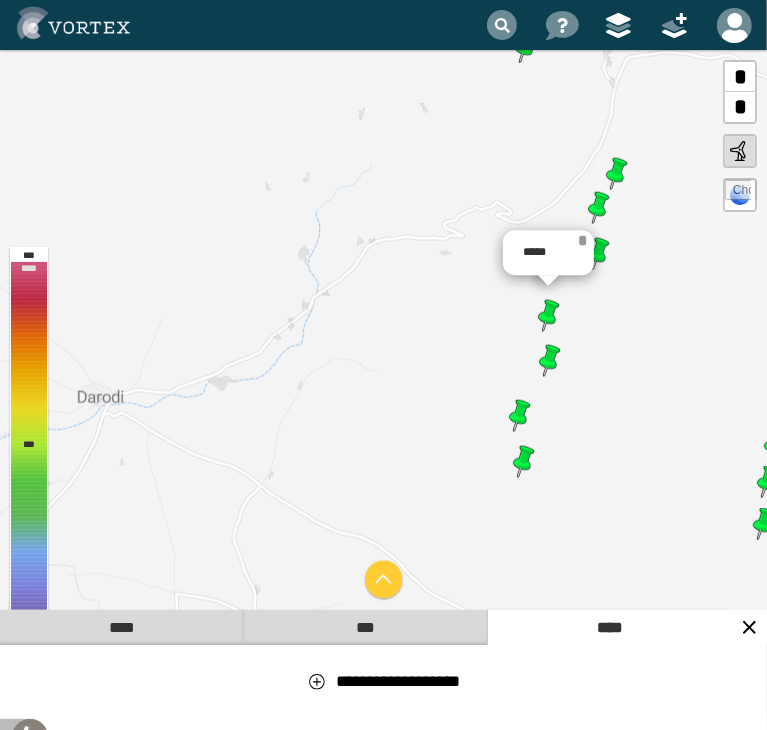 click on "*" at bounding box center [583, 240] 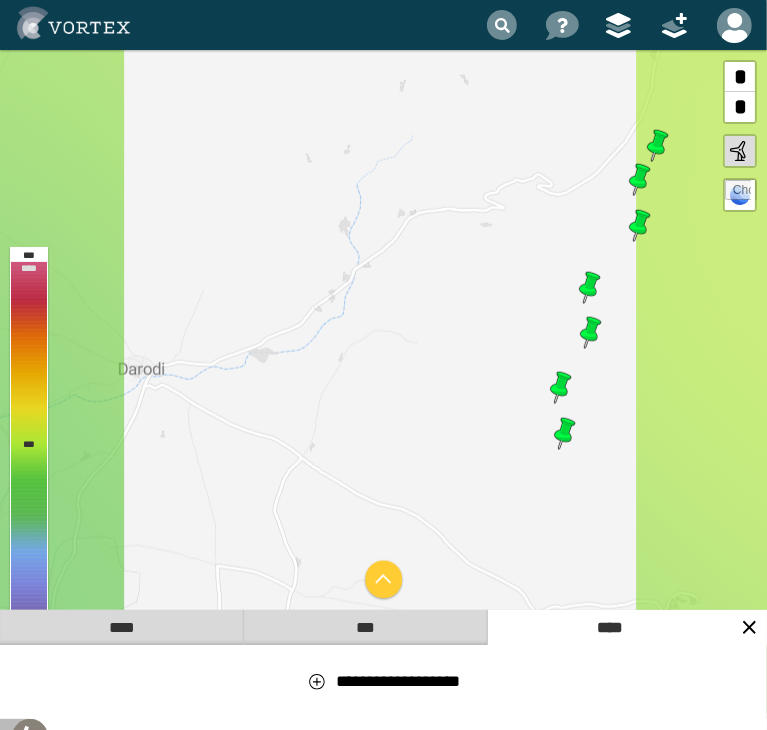 drag, startPoint x: 557, startPoint y: 383, endPoint x: 567, endPoint y: 352, distance: 32.572994 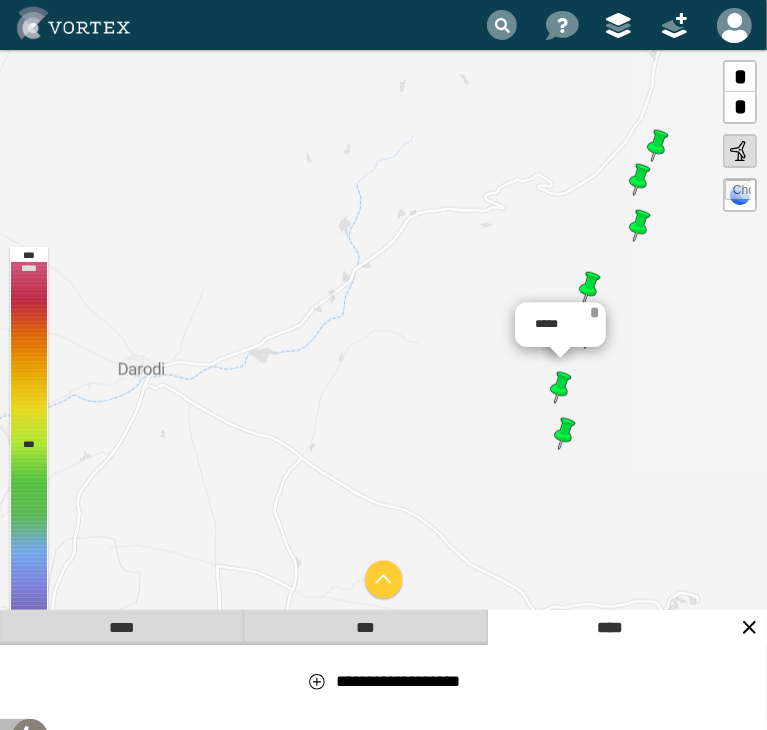 click on "*" at bounding box center [595, 312] 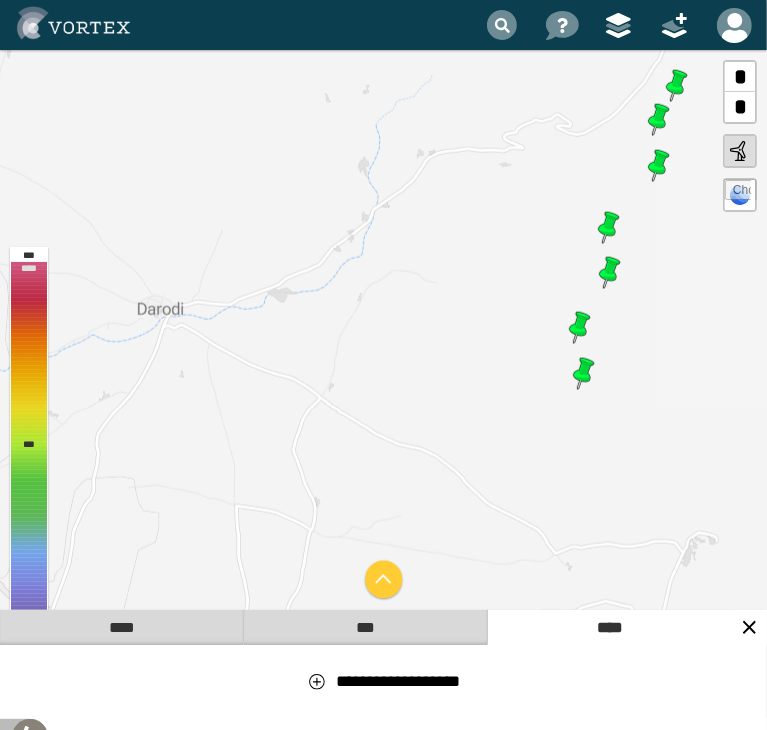 drag, startPoint x: 581, startPoint y: 356, endPoint x: 608, endPoint y: 268, distance: 92.0489 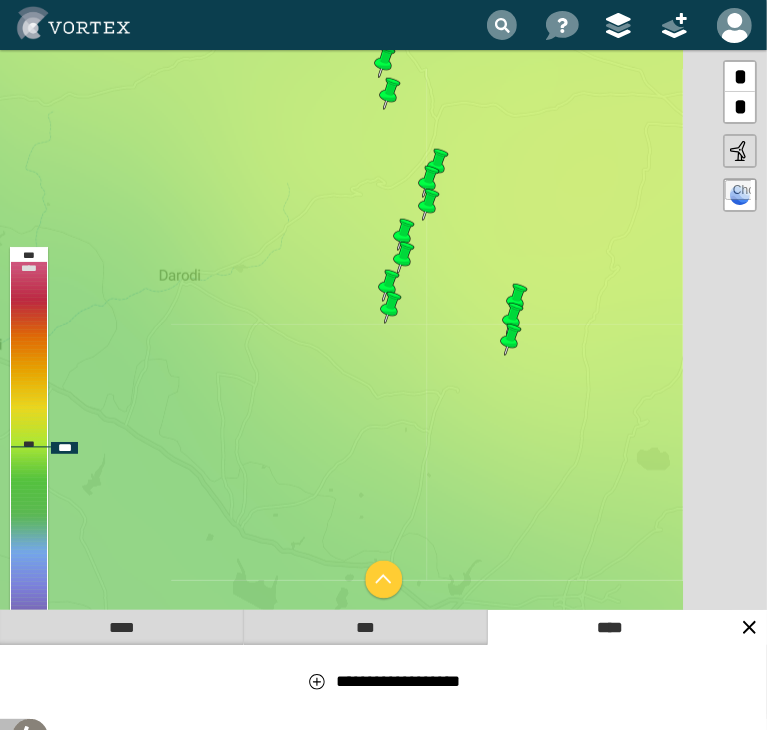 drag, startPoint x: 636, startPoint y: 286, endPoint x: 428, endPoint y: 286, distance: 208 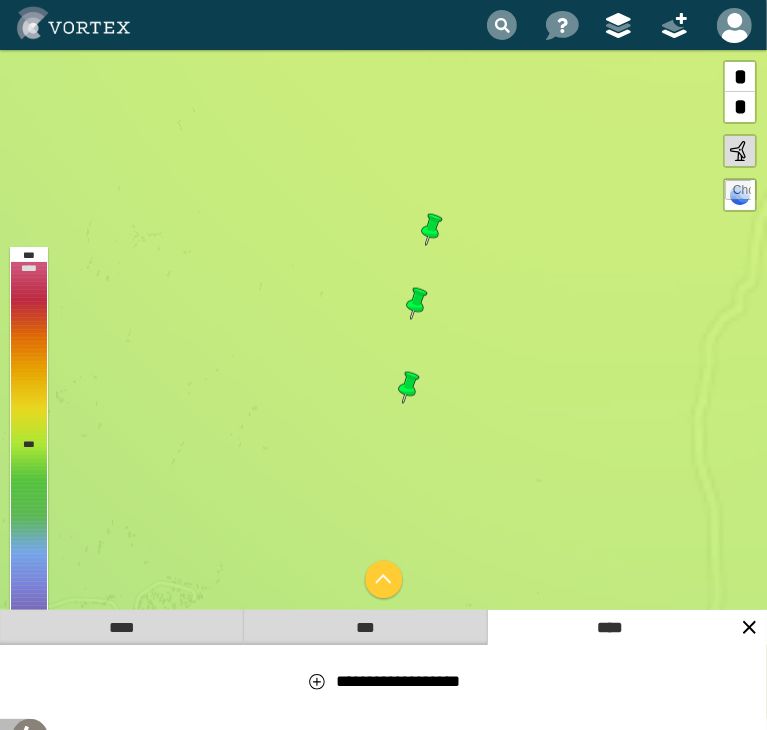 click at bounding box center [432, 230] 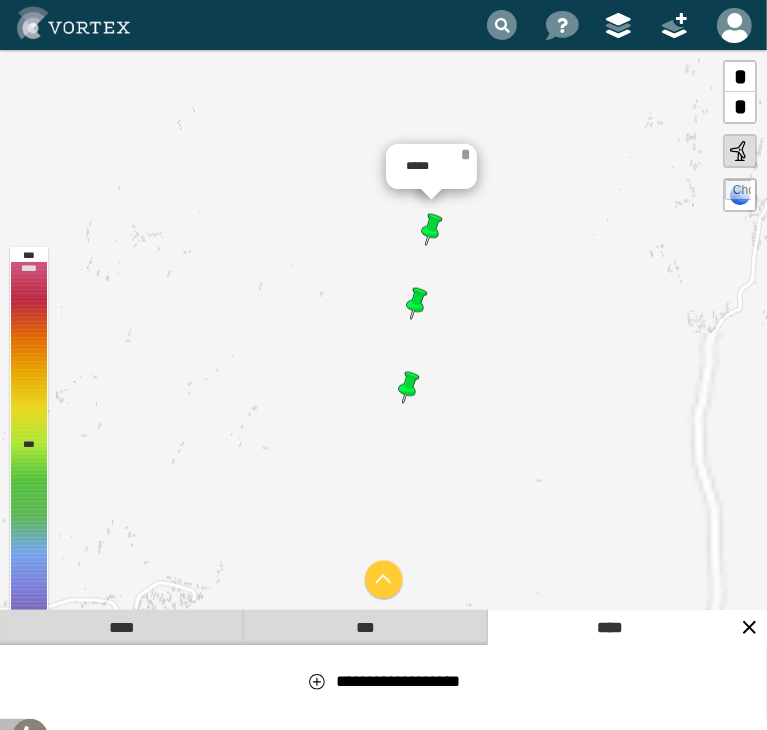 click on "*" at bounding box center [466, 154] 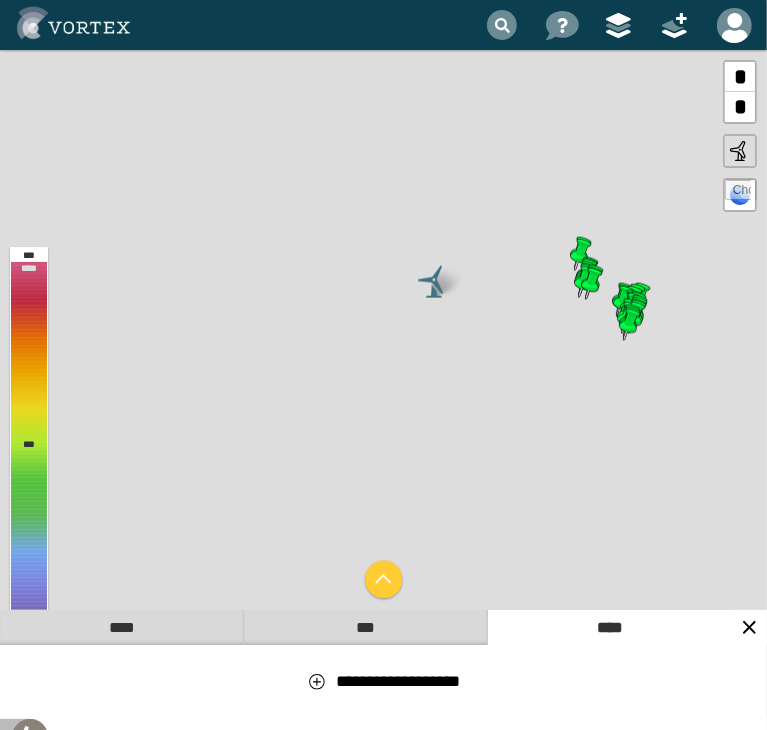 drag, startPoint x: 692, startPoint y: 300, endPoint x: 600, endPoint y: 284, distance: 93.38094 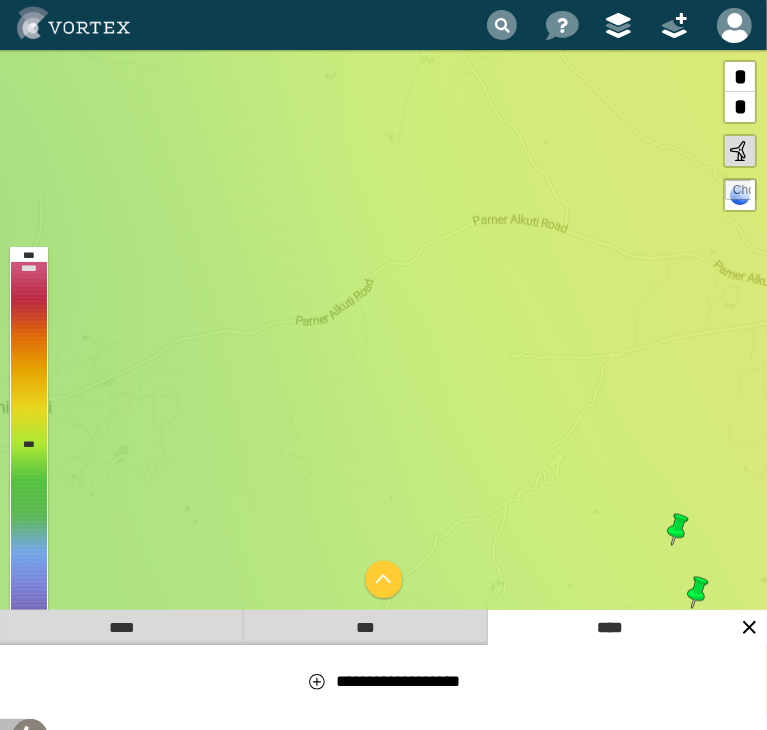 drag, startPoint x: 685, startPoint y: 439, endPoint x: 452, endPoint y: 100, distance: 411.35144 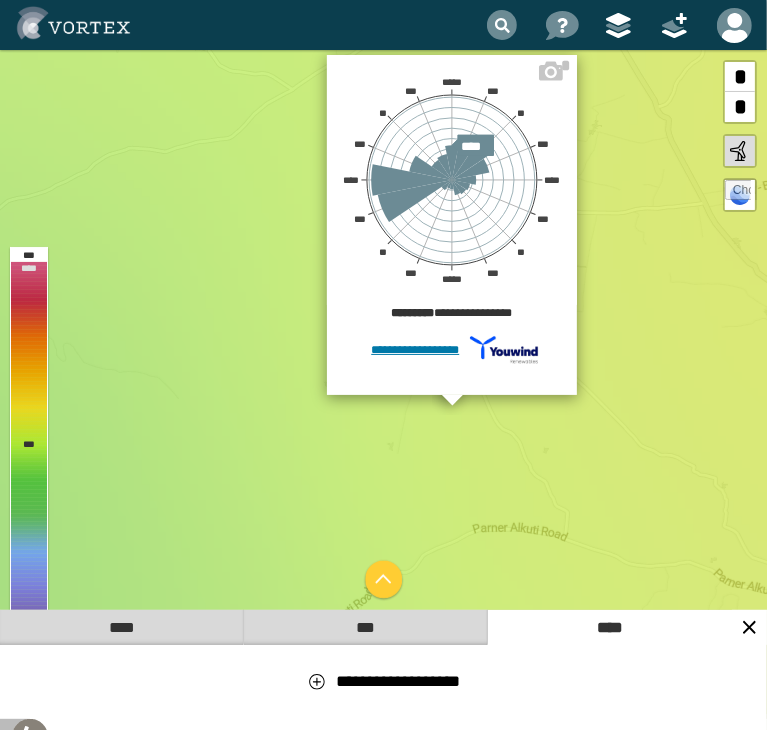 drag, startPoint x: 504, startPoint y: 228, endPoint x: 405, endPoint y: 105, distance: 157.89236 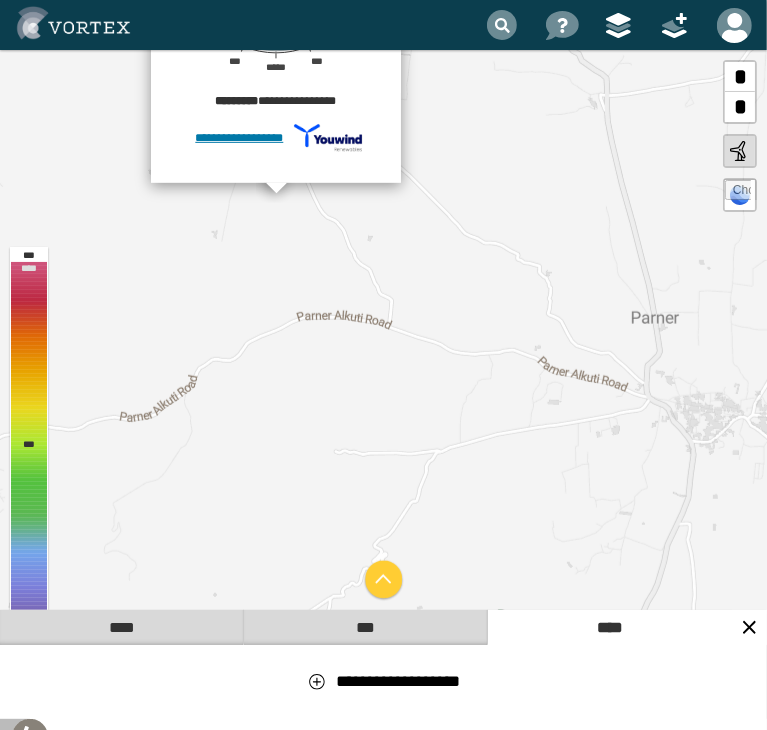 drag, startPoint x: 720, startPoint y: 429, endPoint x: 520, endPoint y: 165, distance: 331.20386 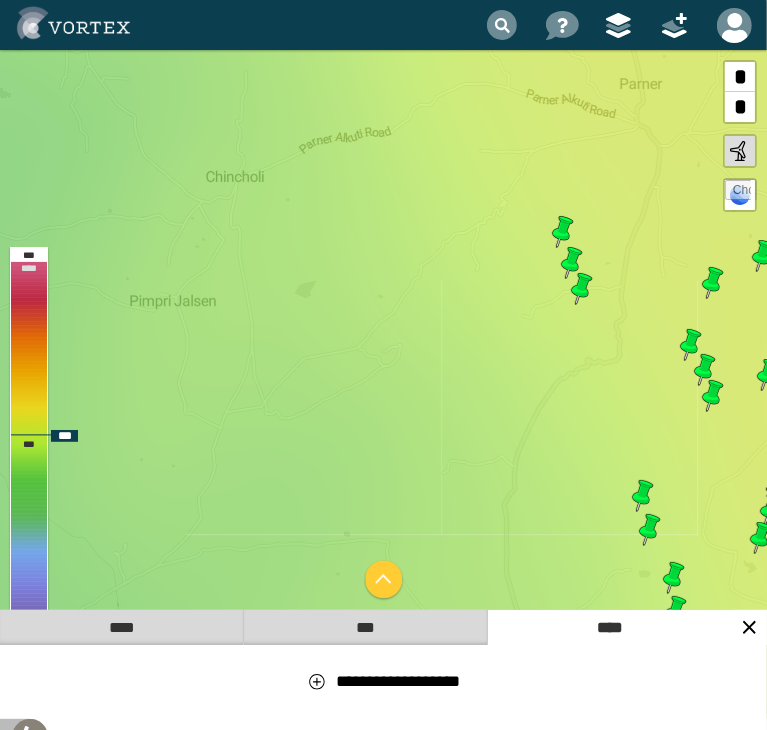click at bounding box center (563, 232) 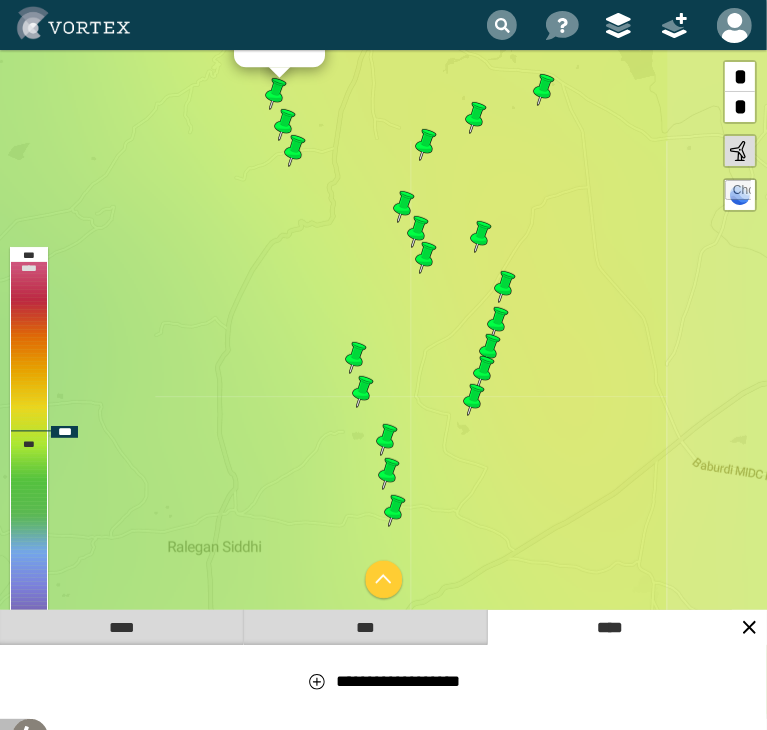drag, startPoint x: 647, startPoint y: 336, endPoint x: 360, endPoint y: 191, distance: 321.54938 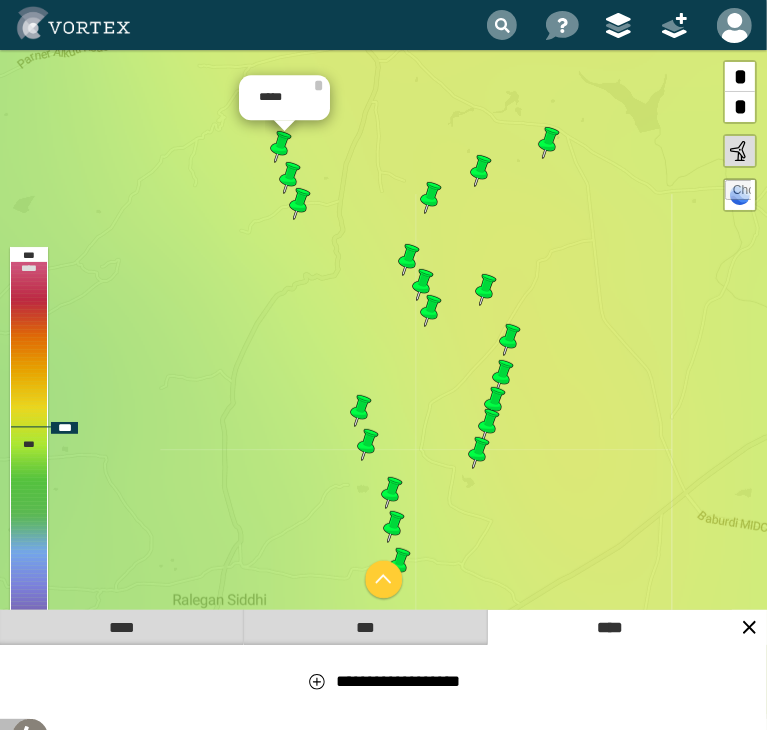 drag, startPoint x: 465, startPoint y: 195, endPoint x: 465, endPoint y: 212, distance: 17 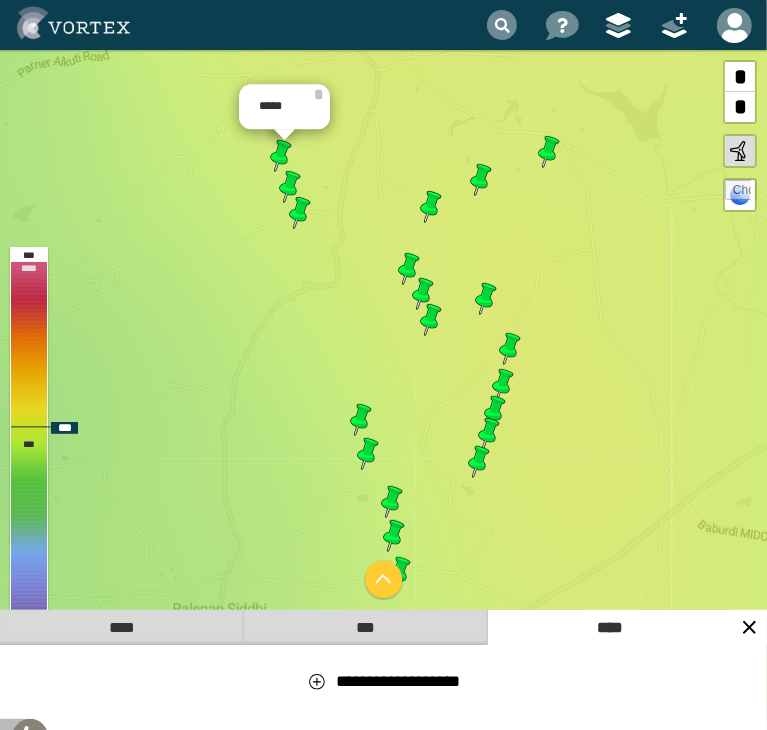 click at bounding box center (431, 207) 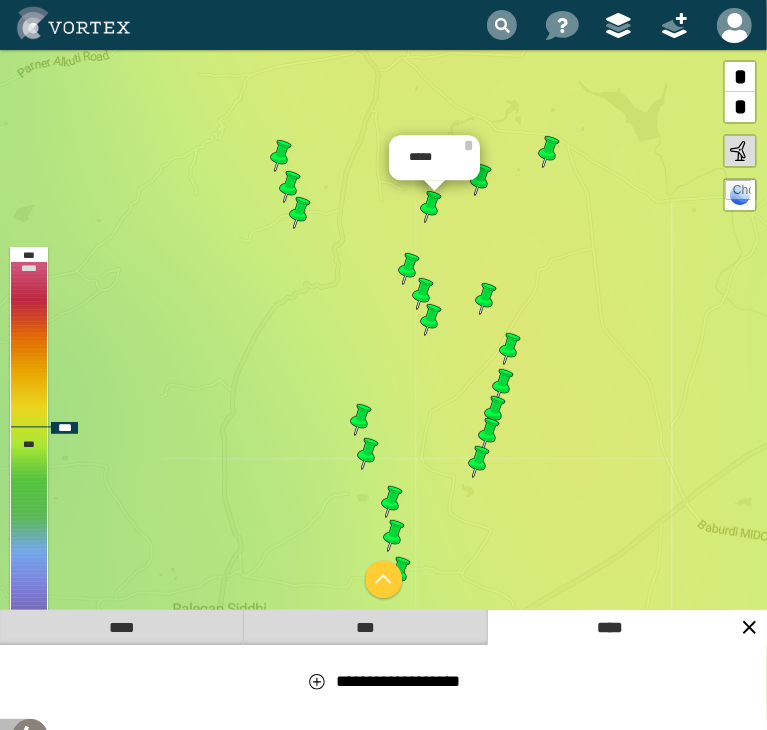 click at bounding box center [481, 180] 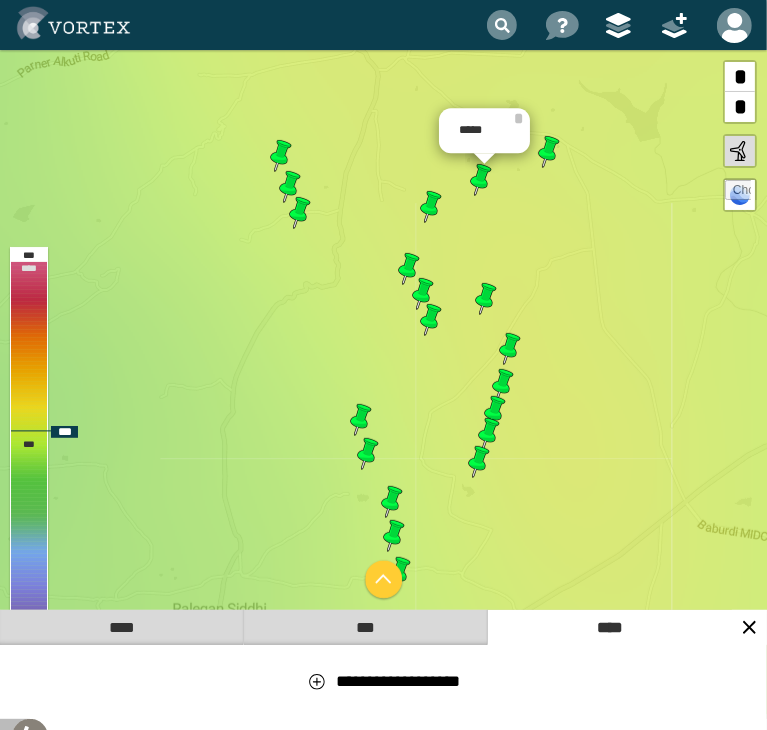 click at bounding box center (549, 152) 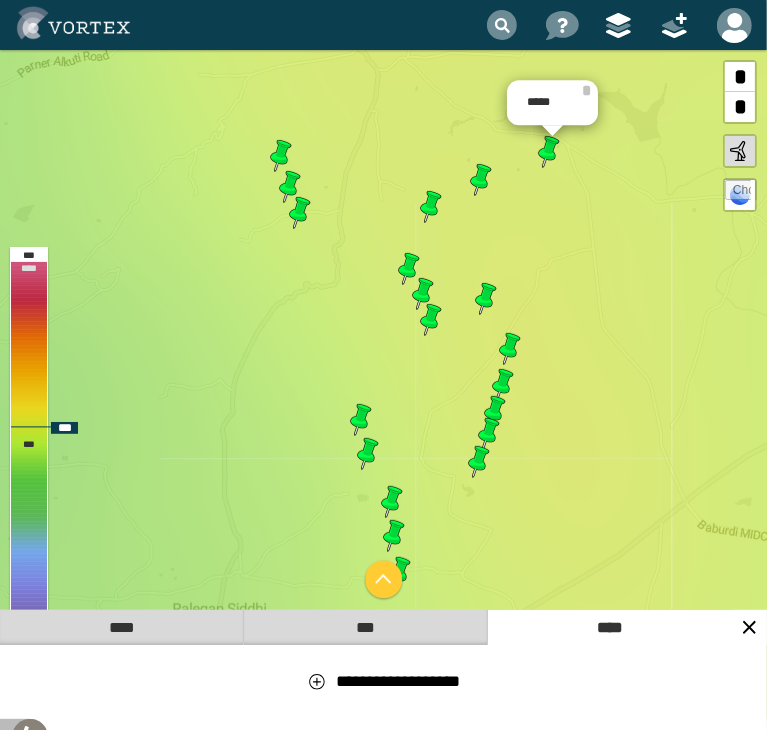 click at bounding box center (431, 207) 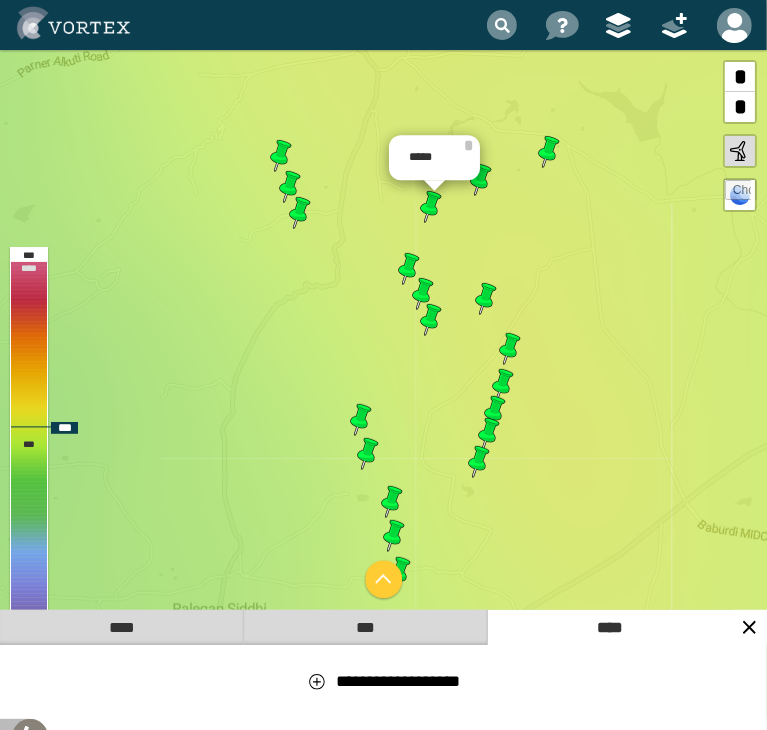 click at bounding box center (481, 180) 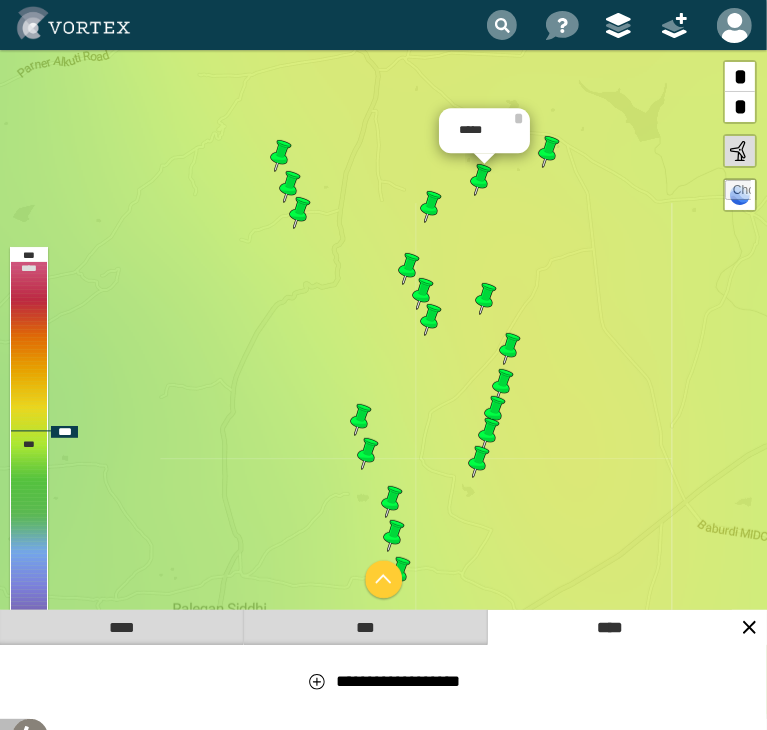 click at bounding box center (549, 152) 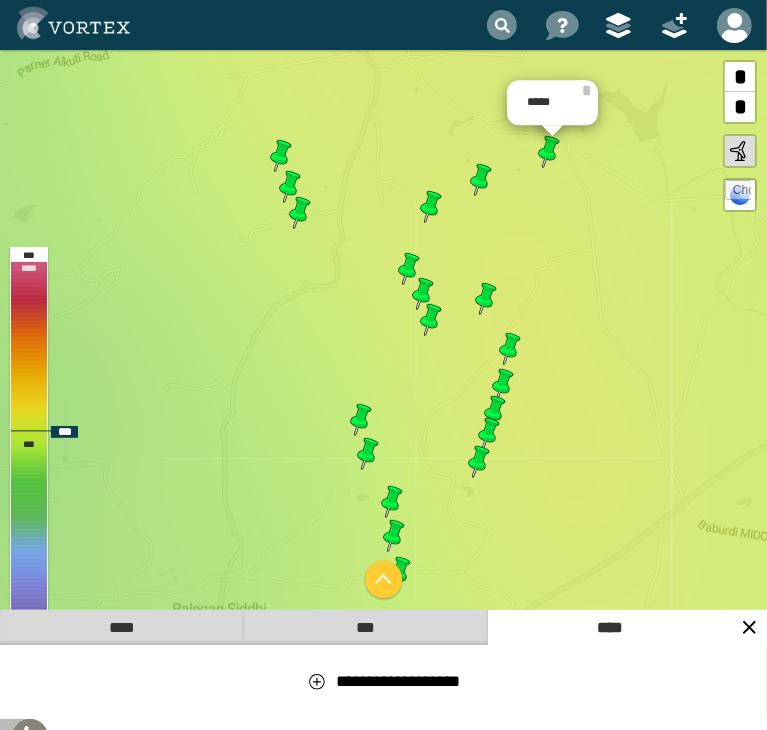 click at bounding box center [409, 269] 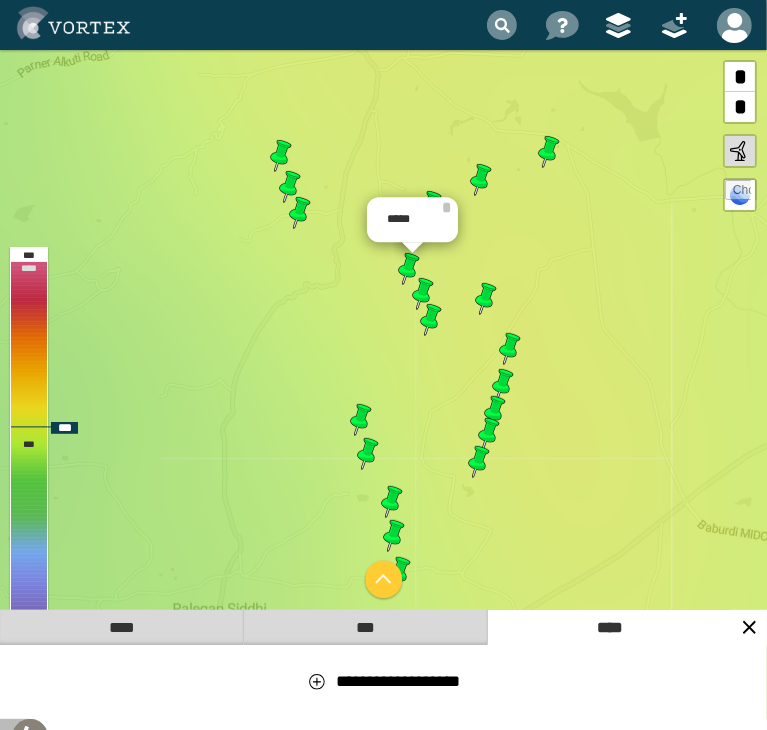 click at bounding box center (486, 299) 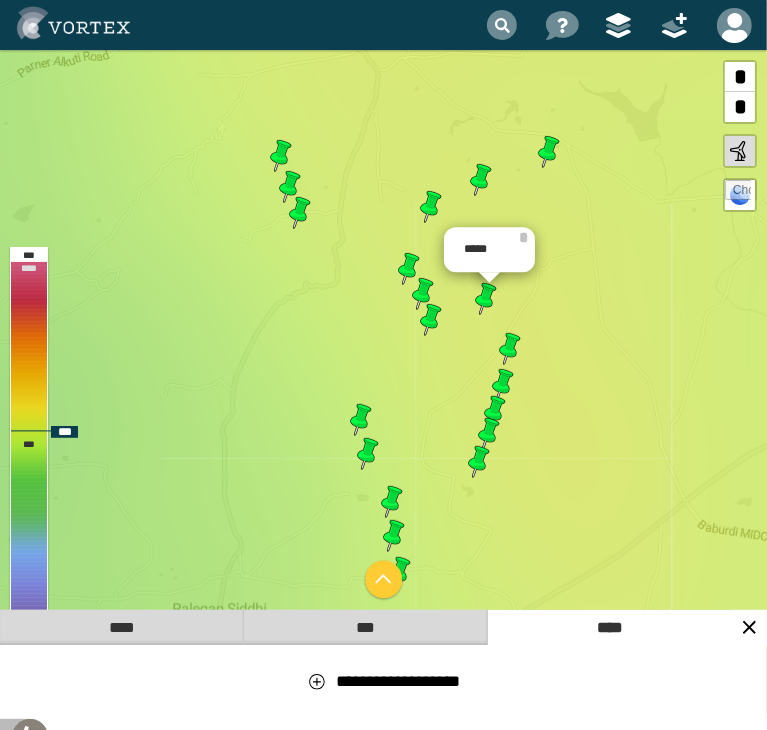 click at bounding box center (431, 320) 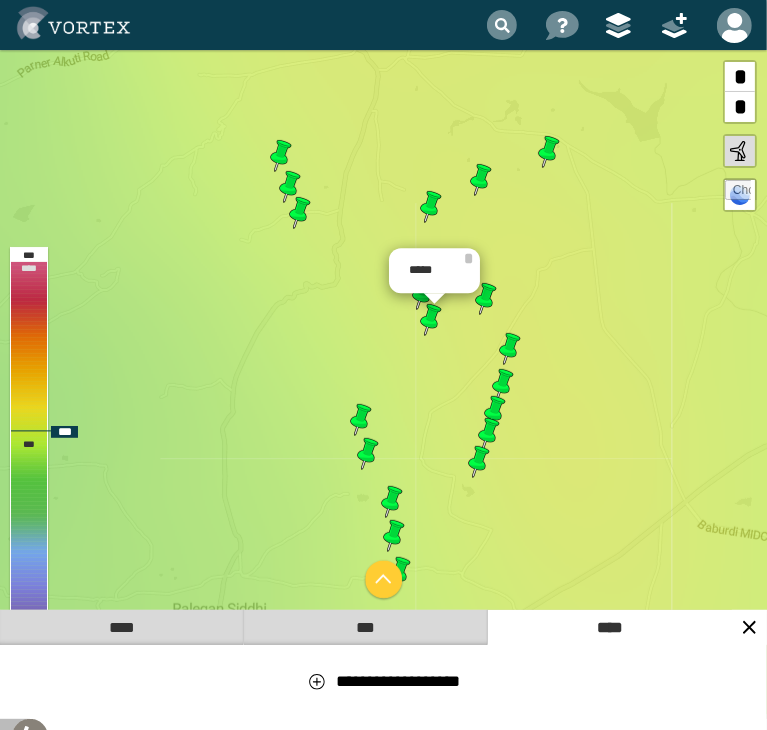 click at bounding box center (431, 320) 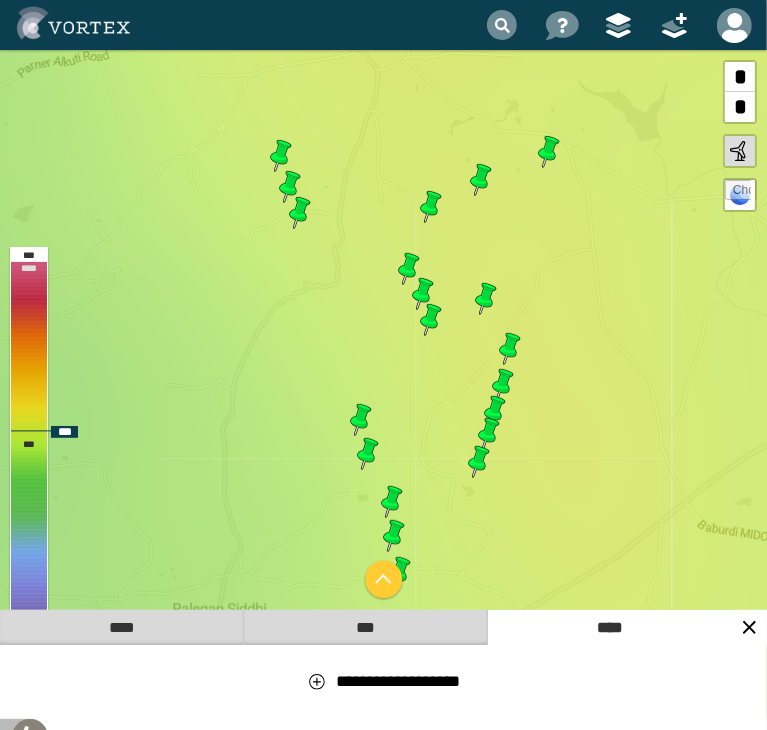 click at bounding box center [423, 294] 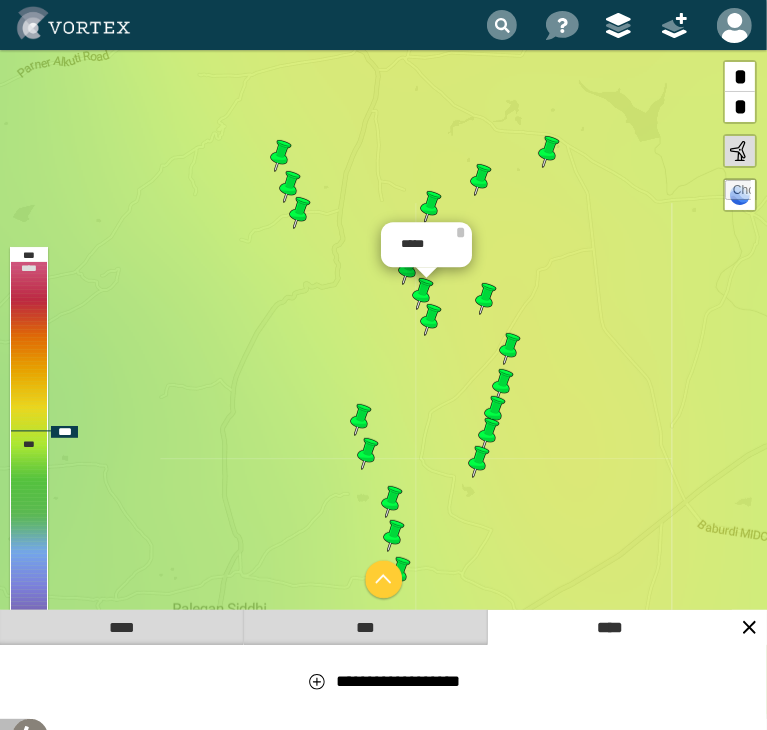 click at bounding box center [409, 269] 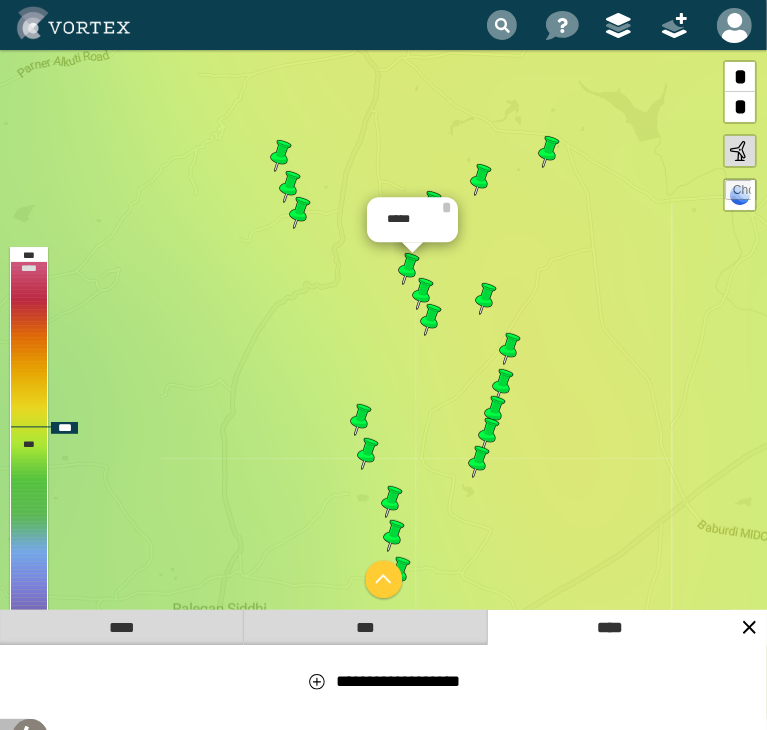 click on "*****" at bounding box center [412, 220] 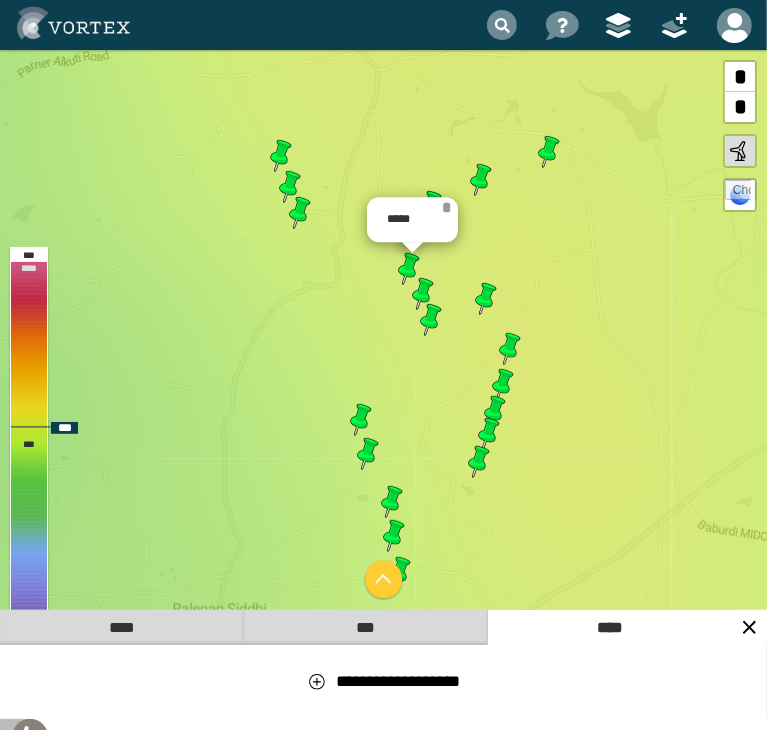 click on "*" at bounding box center (447, 208) 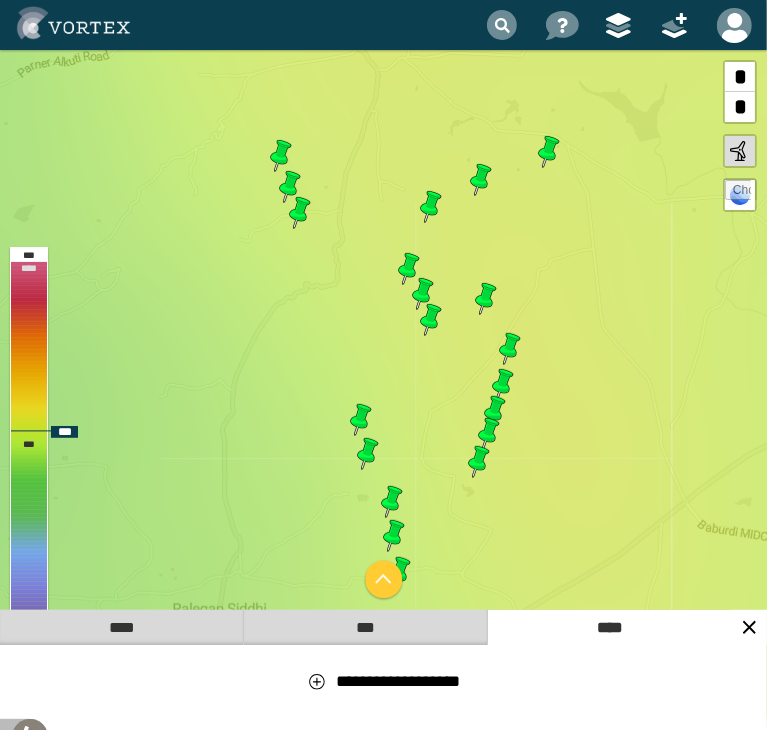 click at bounding box center [409, 269] 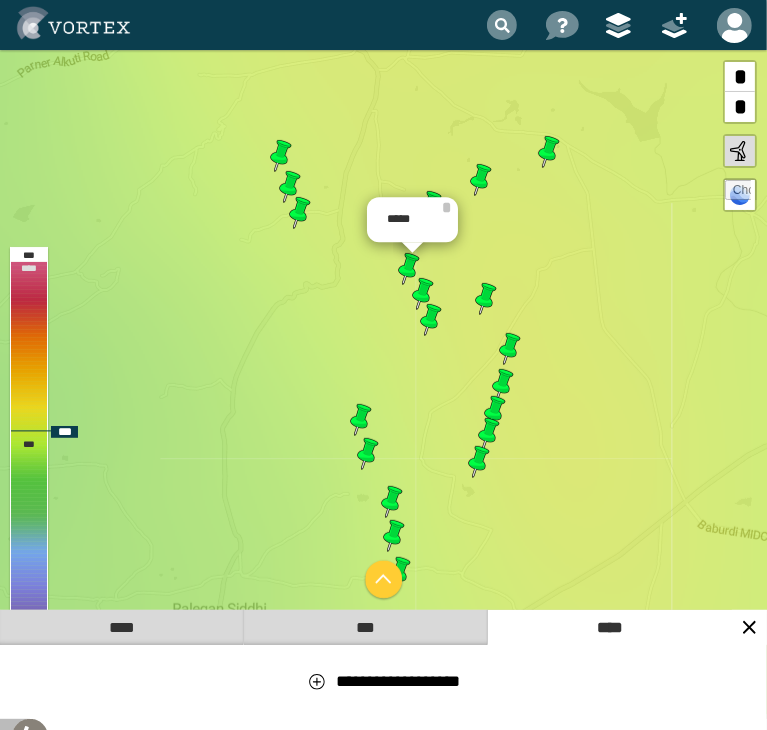 click at bounding box center [549, 152] 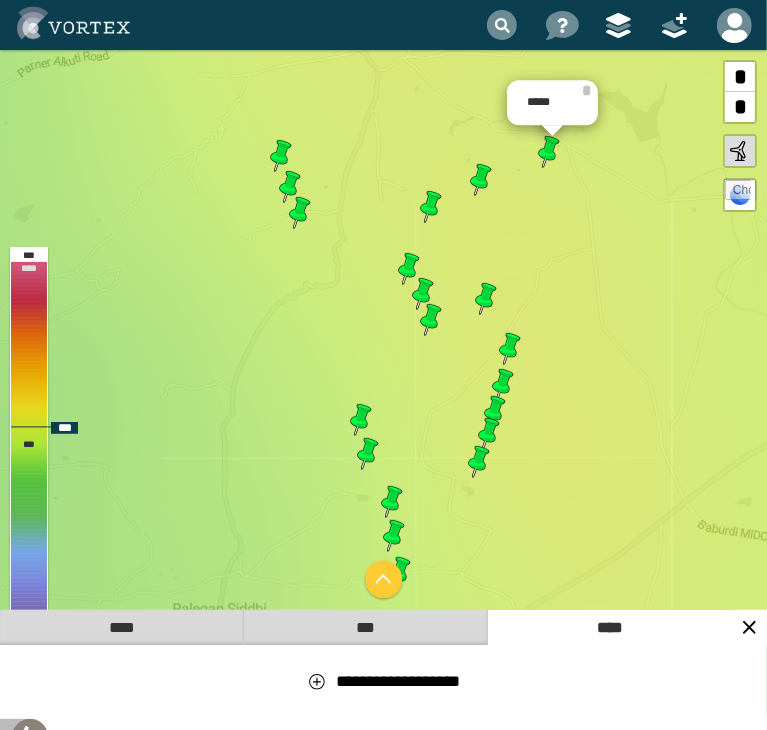 click at bounding box center (481, 180) 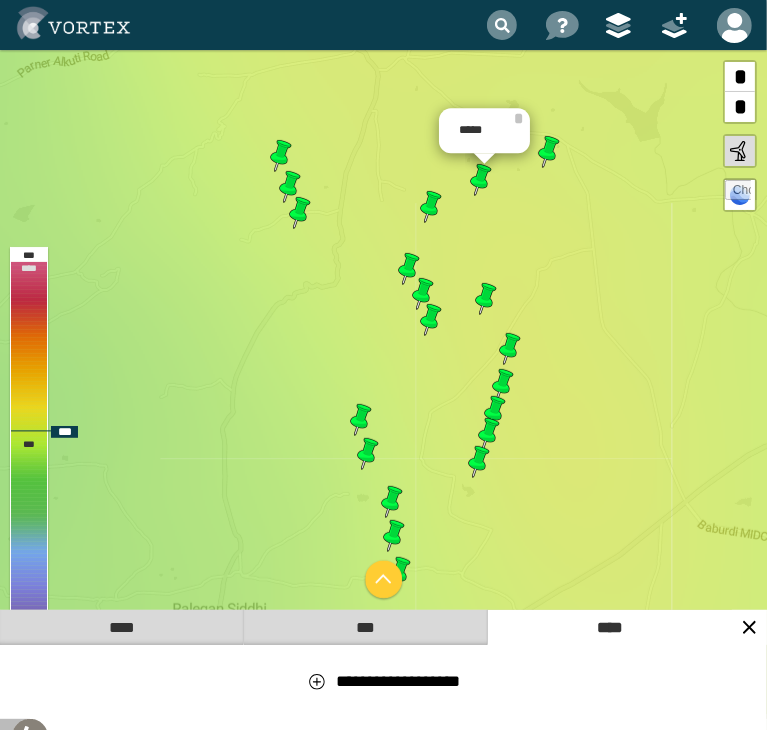 click at bounding box center [549, 152] 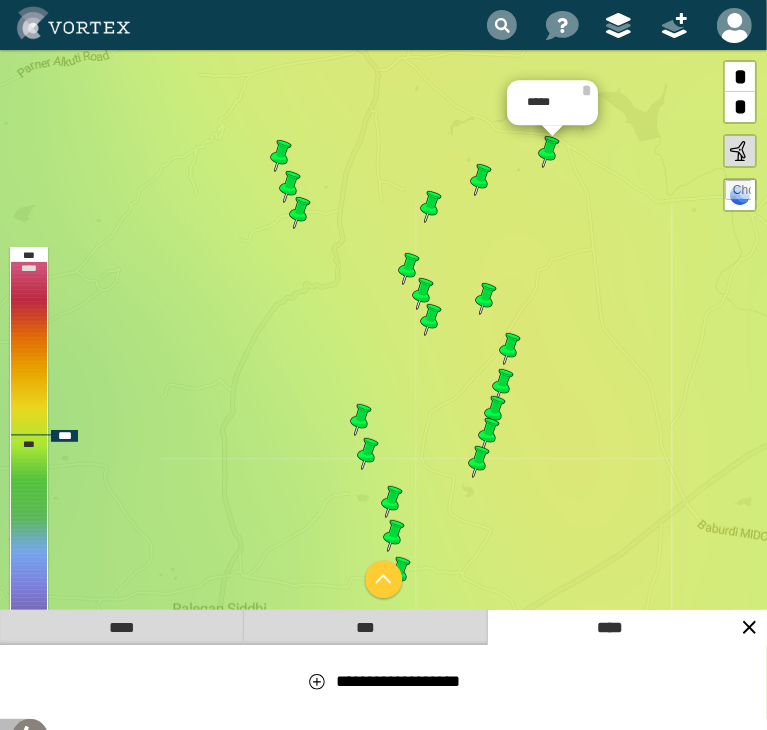 click at bounding box center (300, 213) 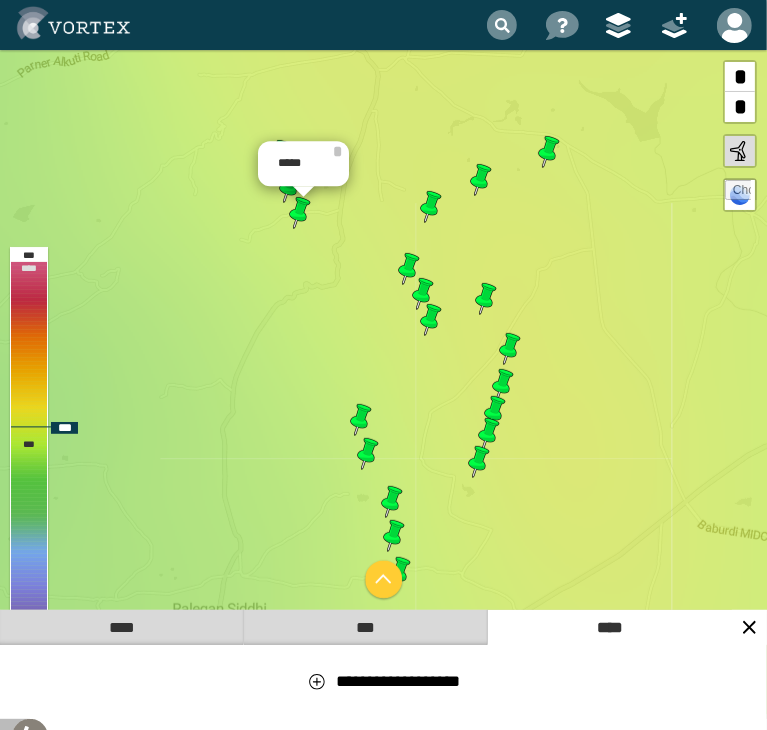 click at bounding box center [431, 207] 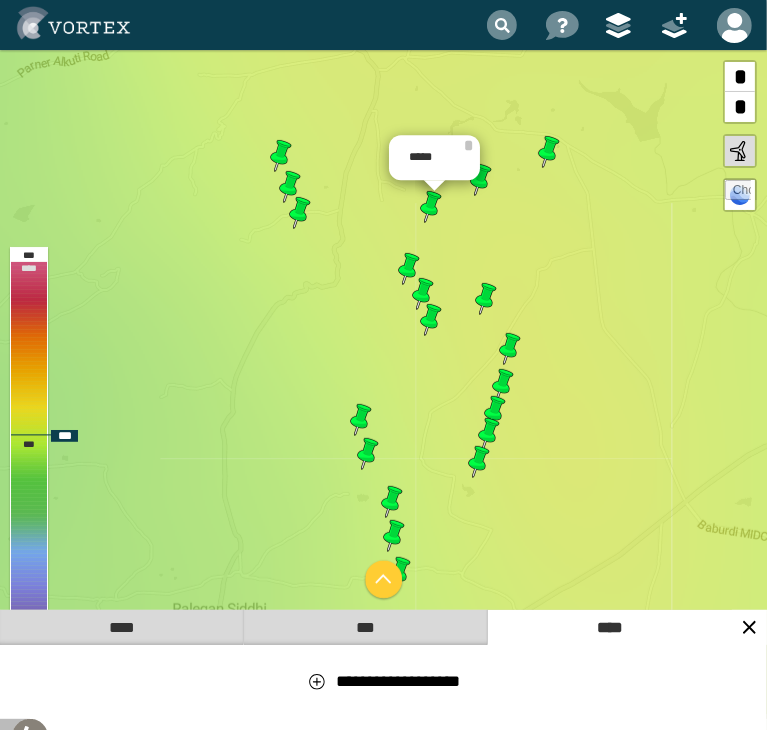 click at bounding box center (300, 213) 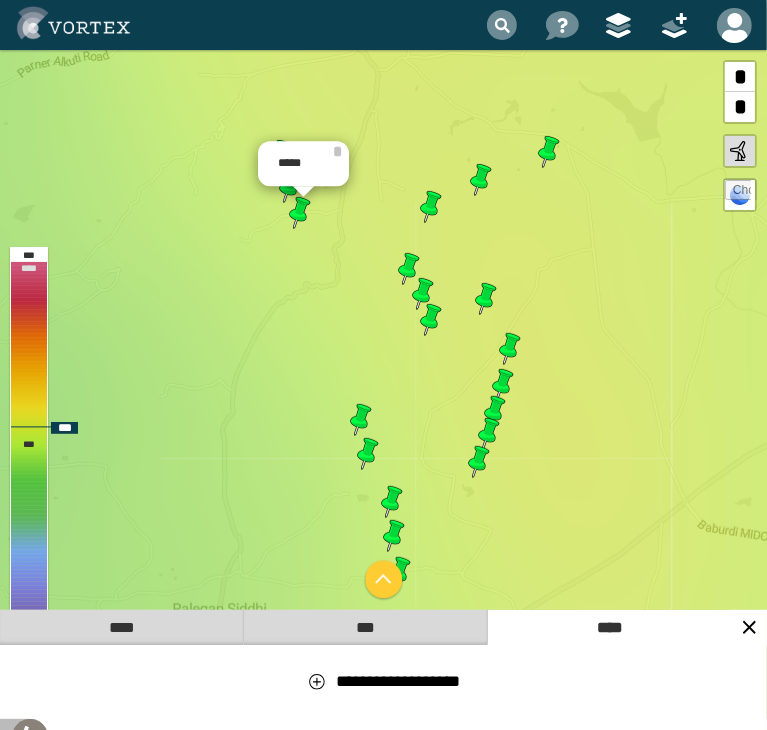 click at bounding box center [431, 207] 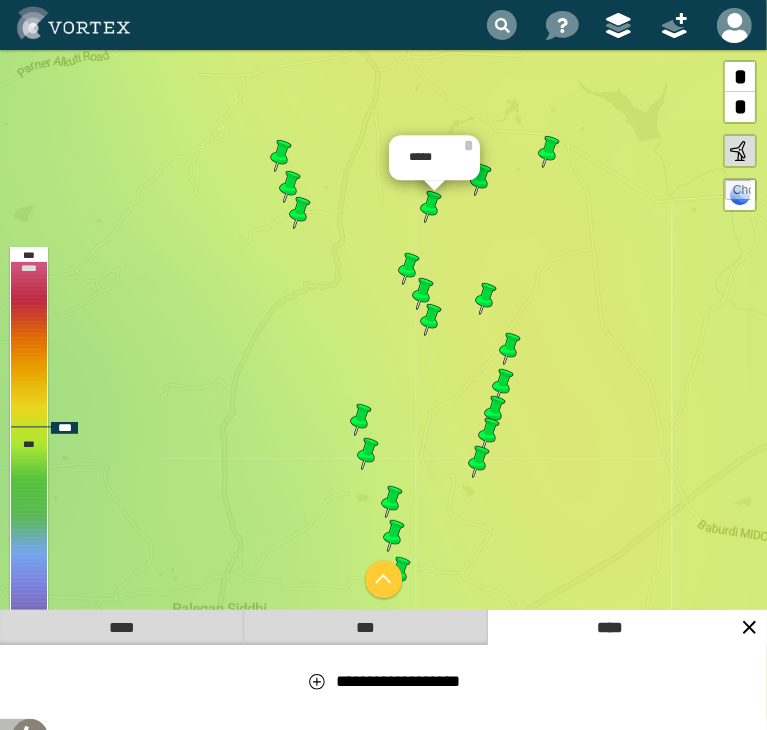 click at bounding box center [481, 180] 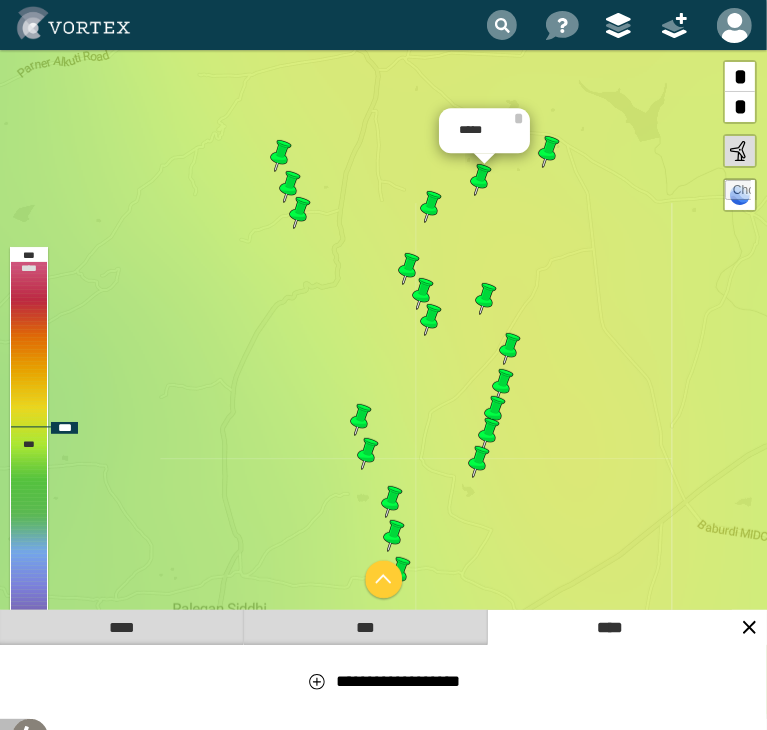 click at bounding box center [431, 207] 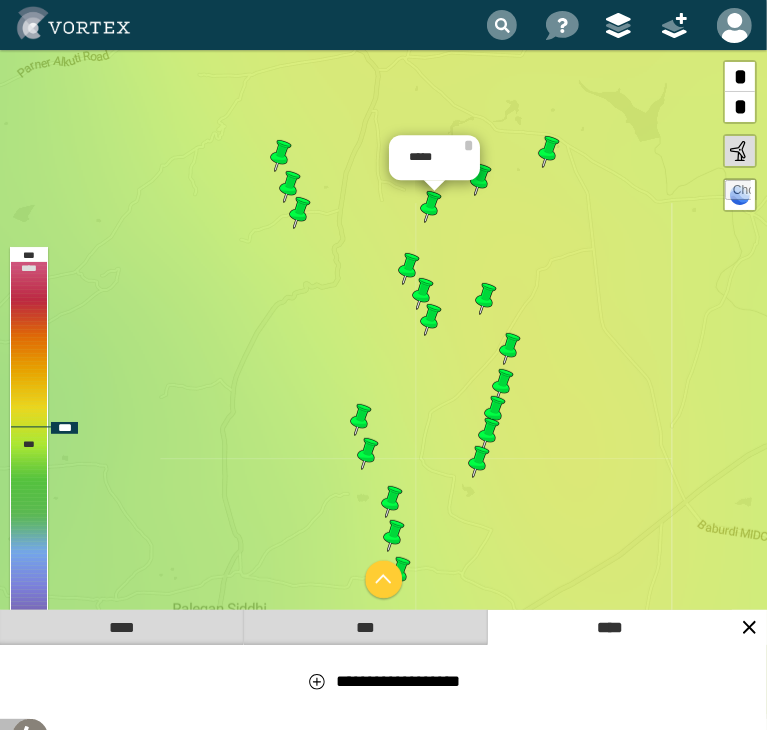 click at bounding box center (481, 180) 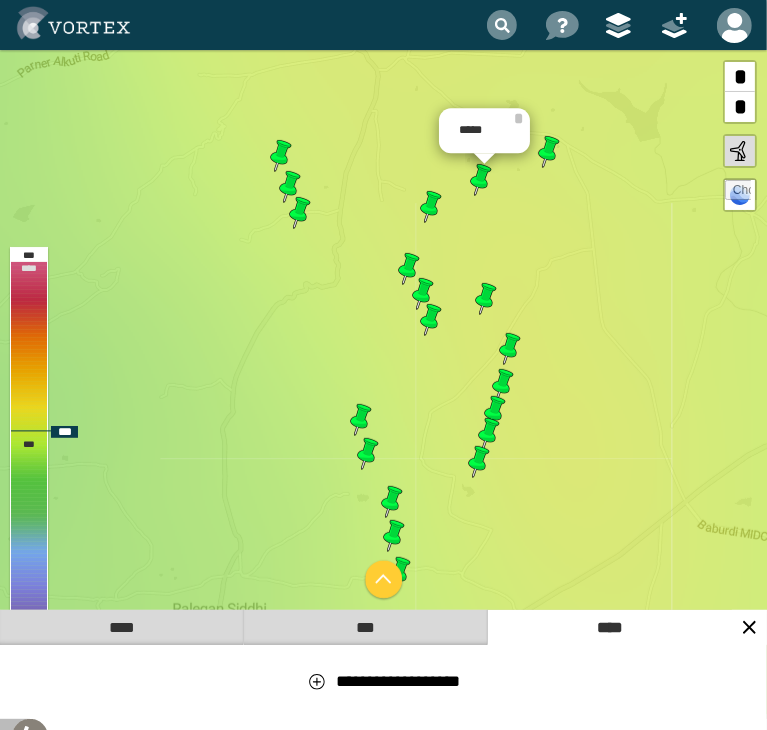 click at bounding box center [549, 152] 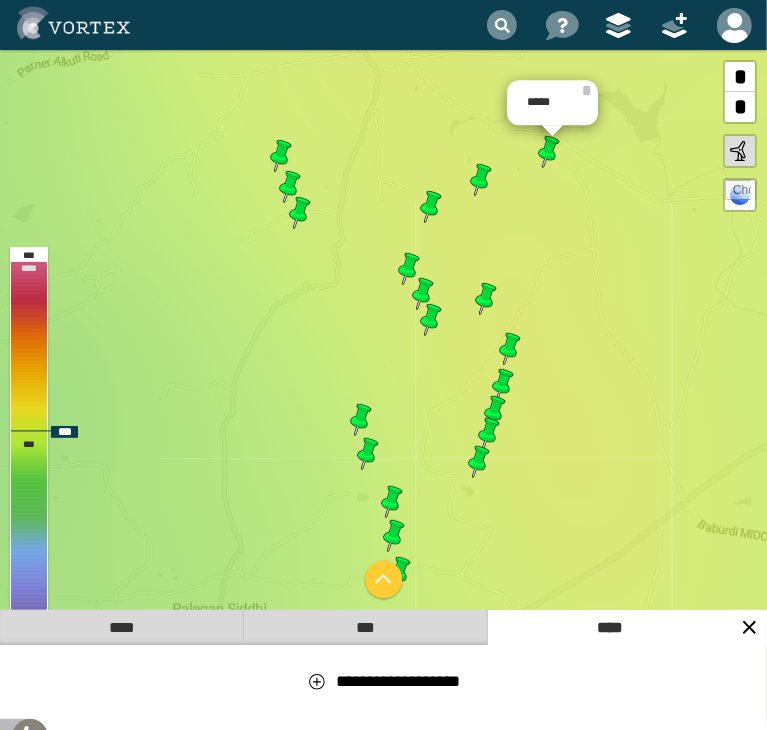 click at bounding box center (409, 269) 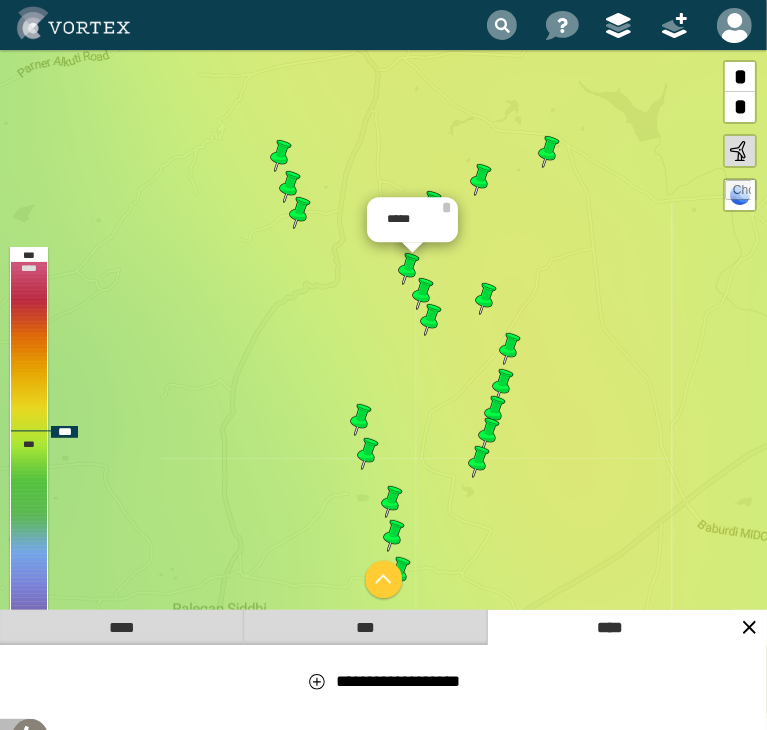 click at bounding box center (423, 294) 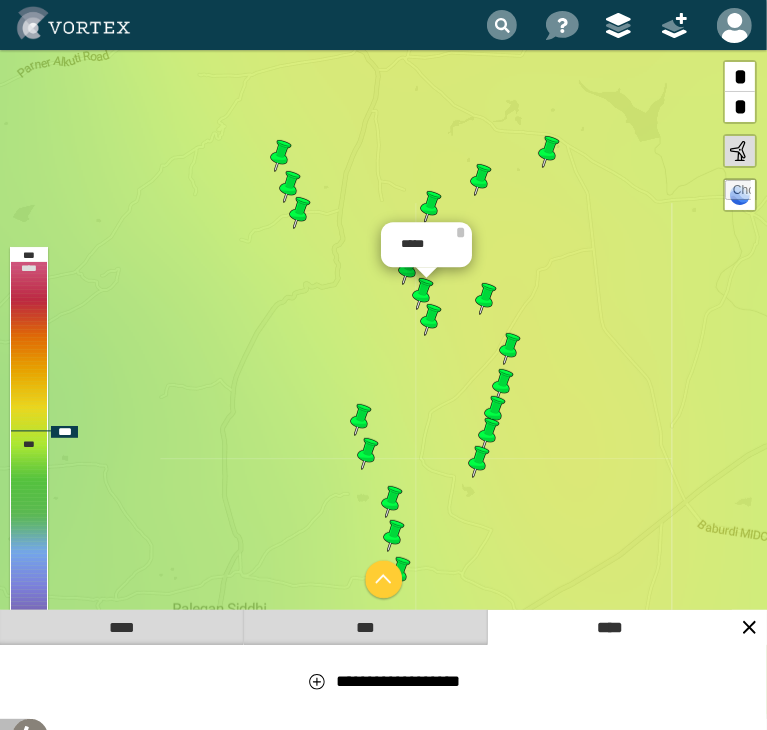 click at bounding box center [431, 320] 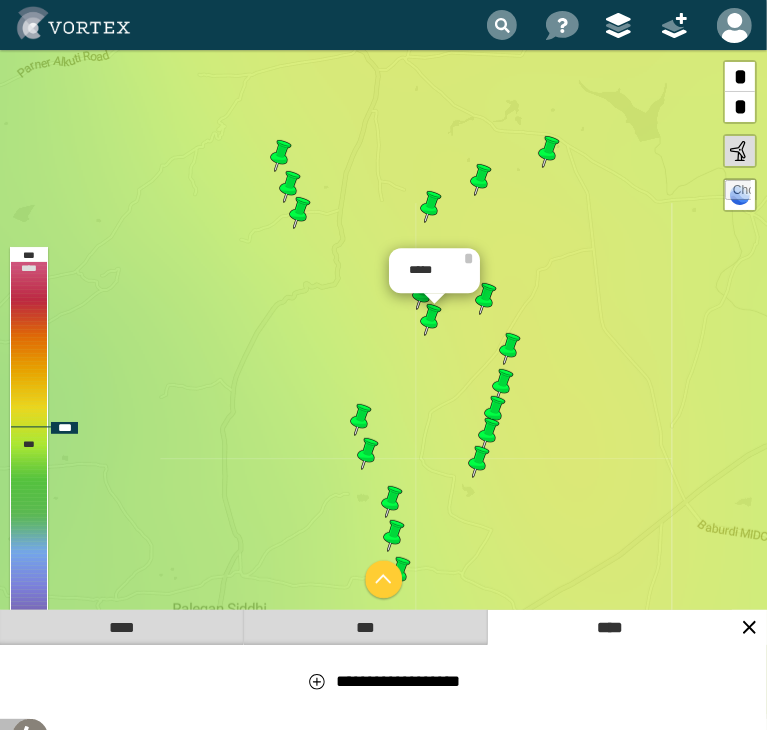 click at bounding box center [486, 299] 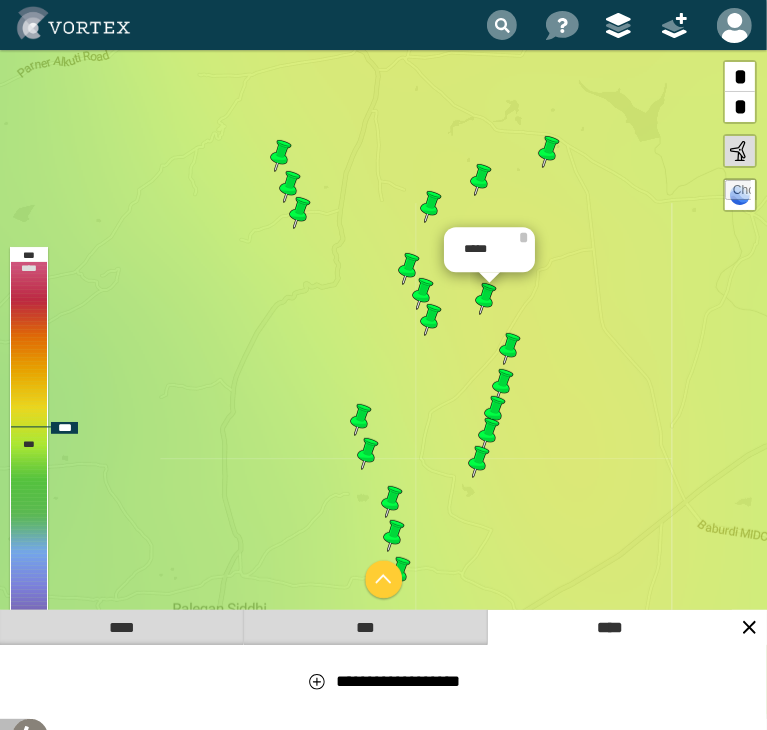 click at bounding box center [486, 299] 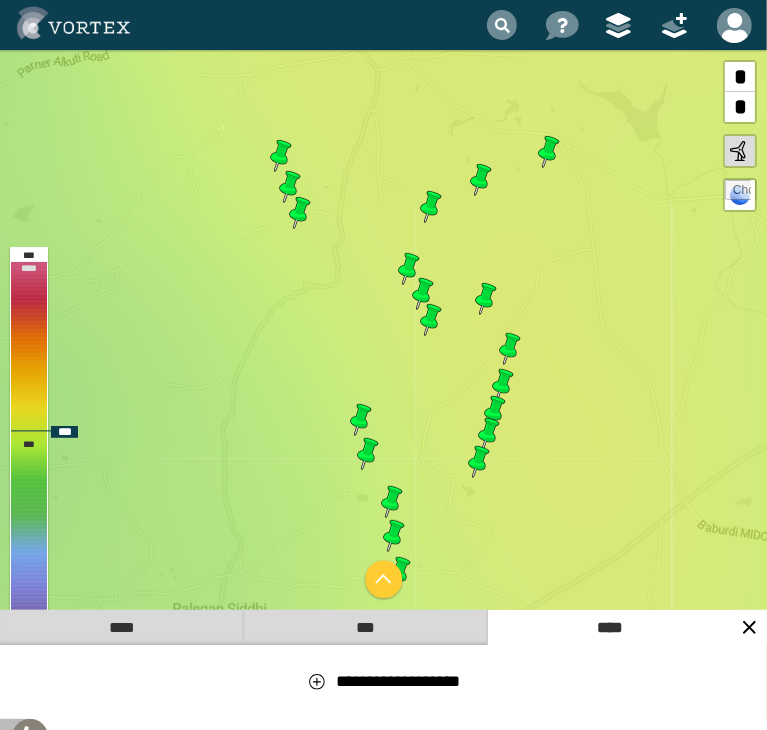 click at bounding box center [431, 320] 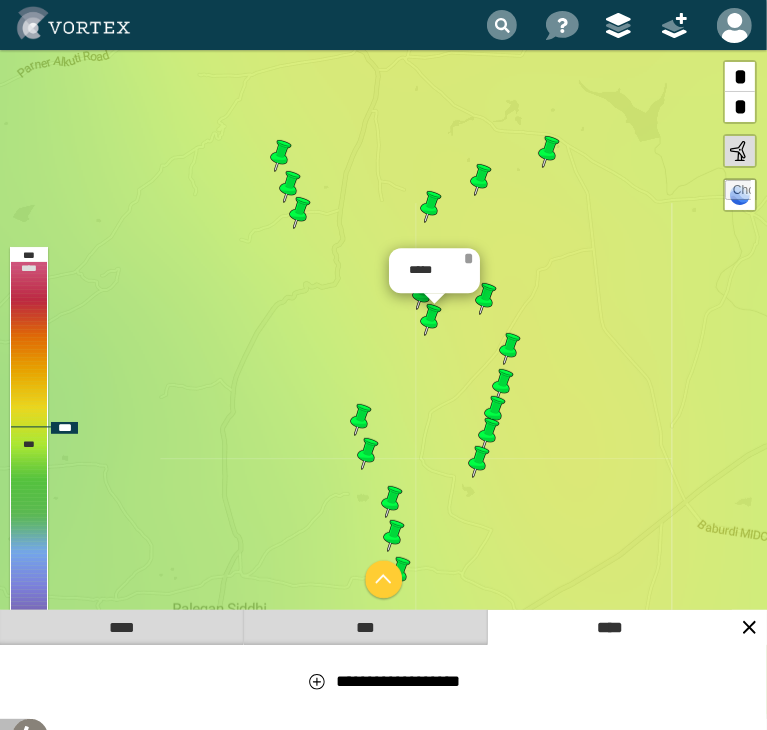 click on "*" at bounding box center (469, 259) 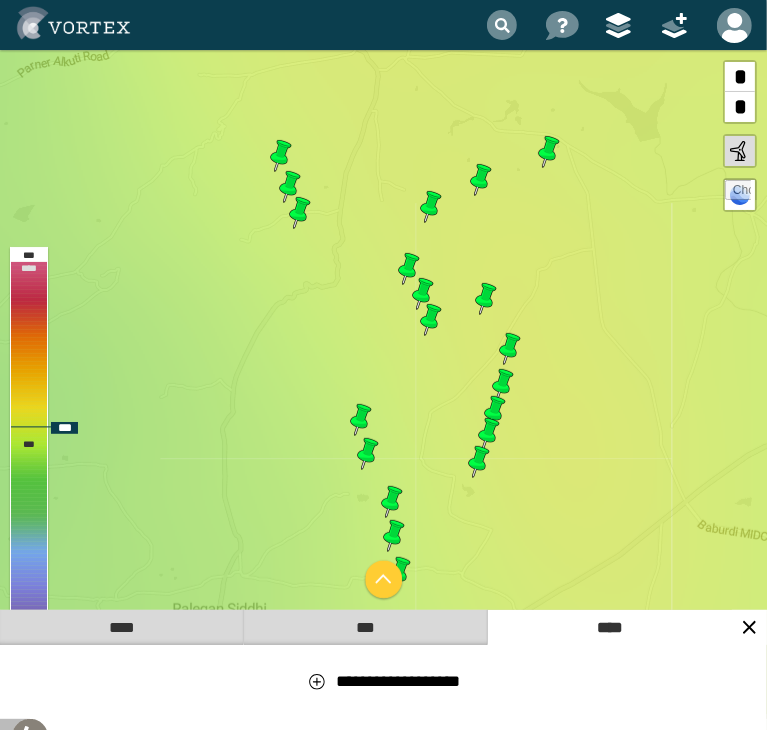 click at bounding box center [486, 299] 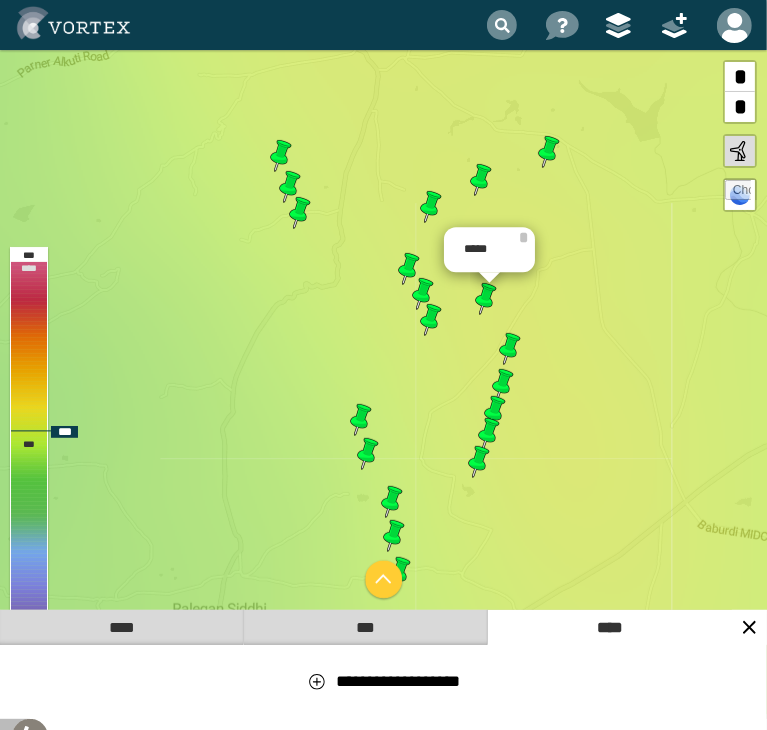click at bounding box center (479, 462) 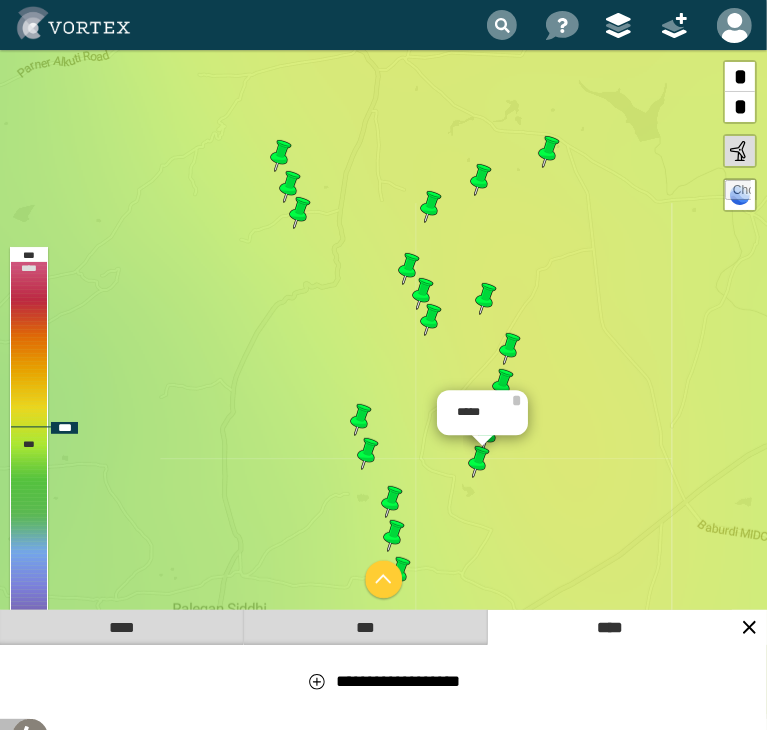 click on "**********" at bounding box center [383, 390] 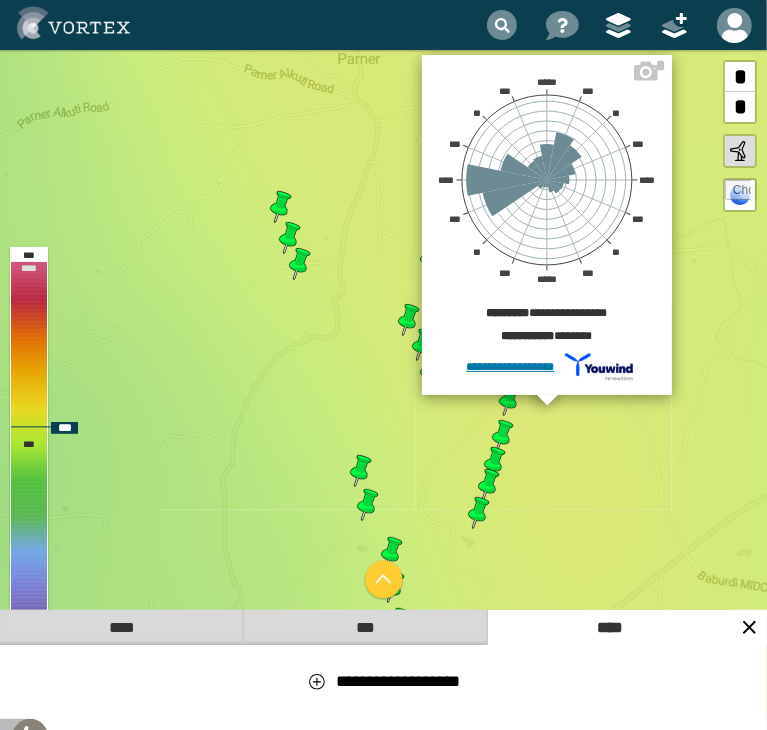 drag, startPoint x: 664, startPoint y: 65, endPoint x: 567, endPoint y: 288, distance: 243.18306 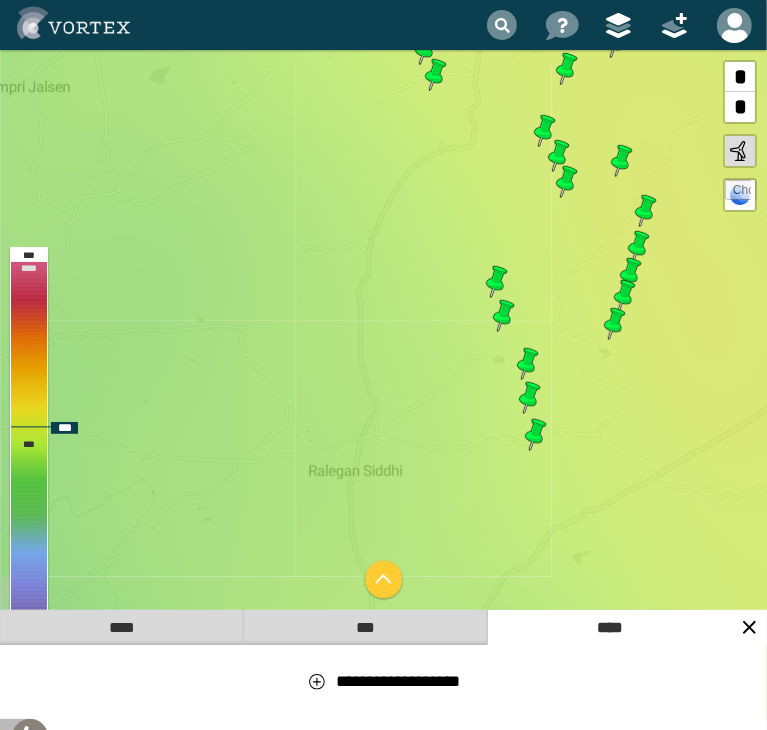 drag, startPoint x: 471, startPoint y: 461, endPoint x: 607, endPoint y: 268, distance: 236.10379 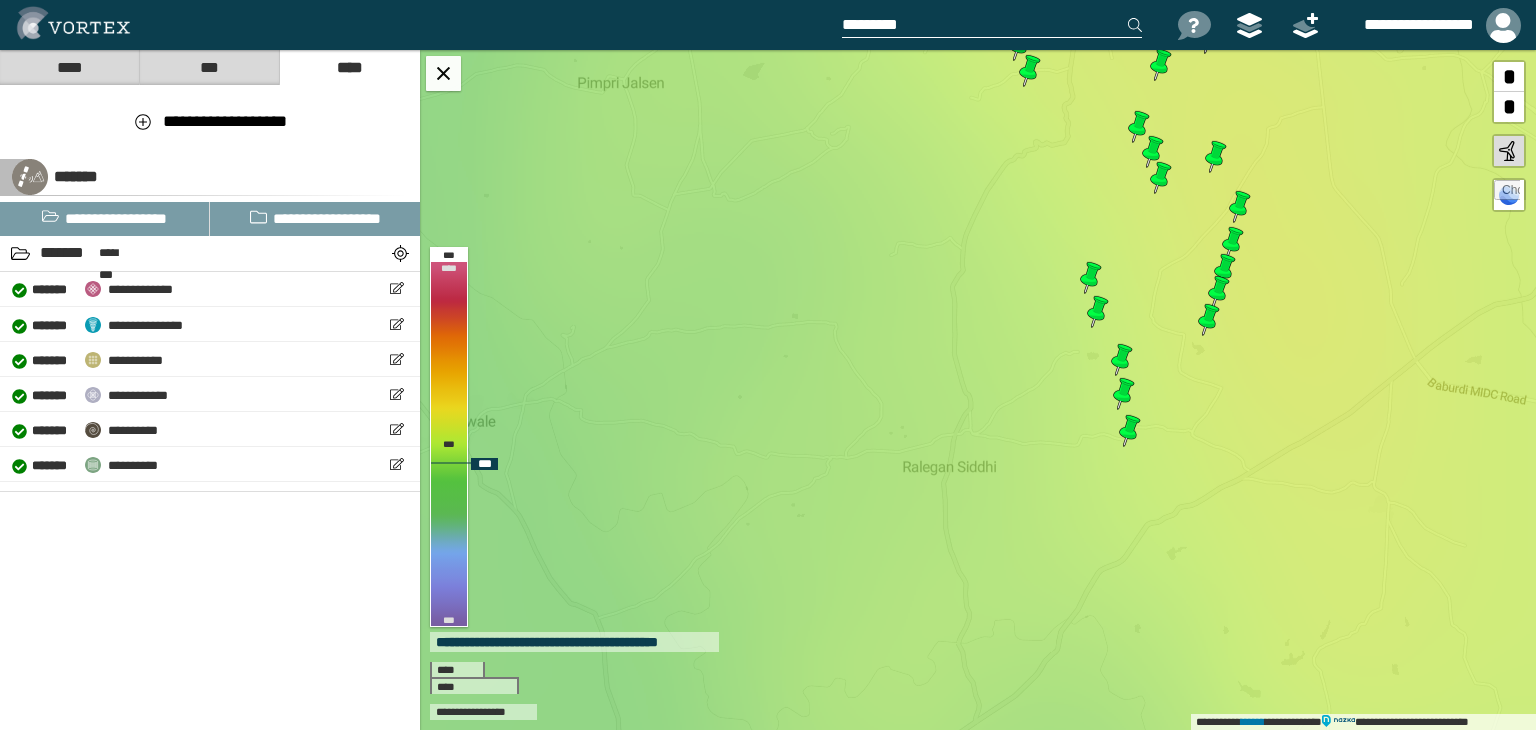 click on "**********" at bounding box center (978, 390) 